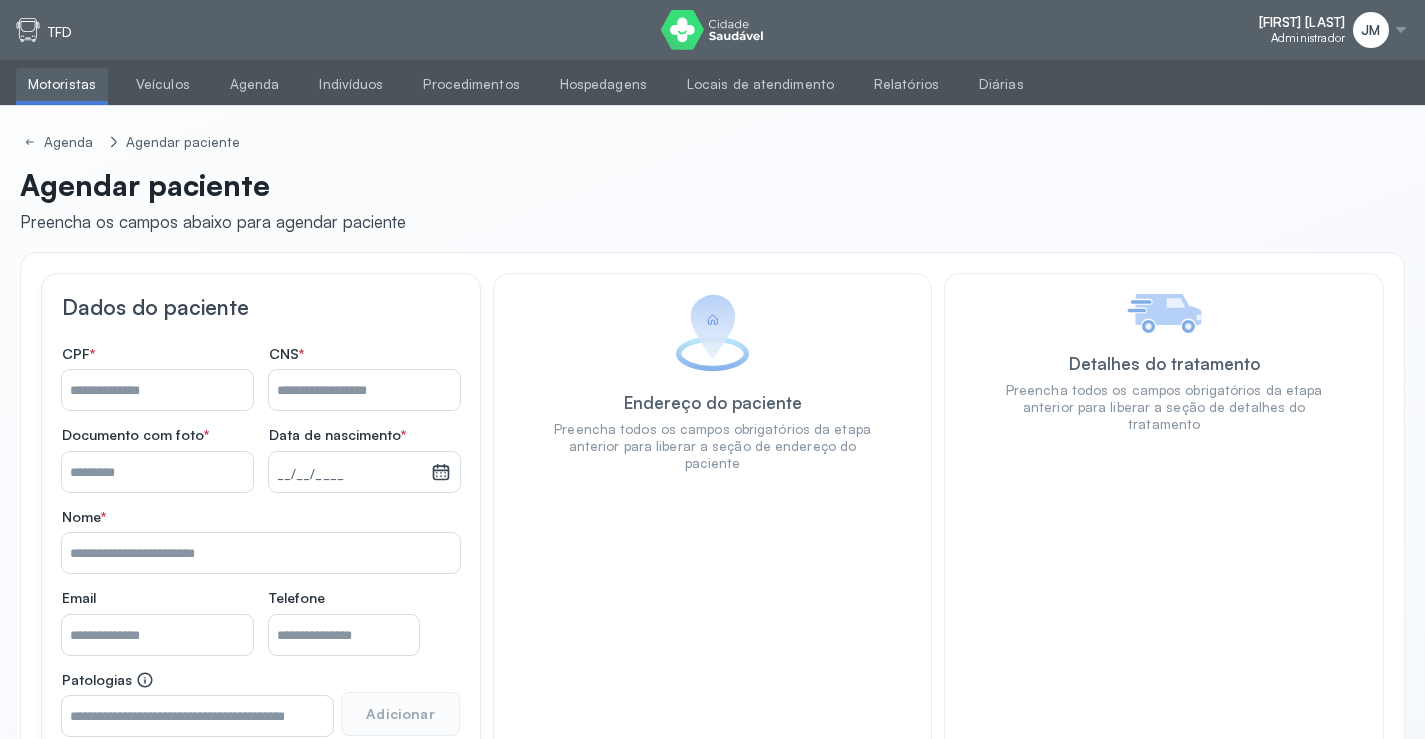 scroll, scrollTop: 0, scrollLeft: 0, axis: both 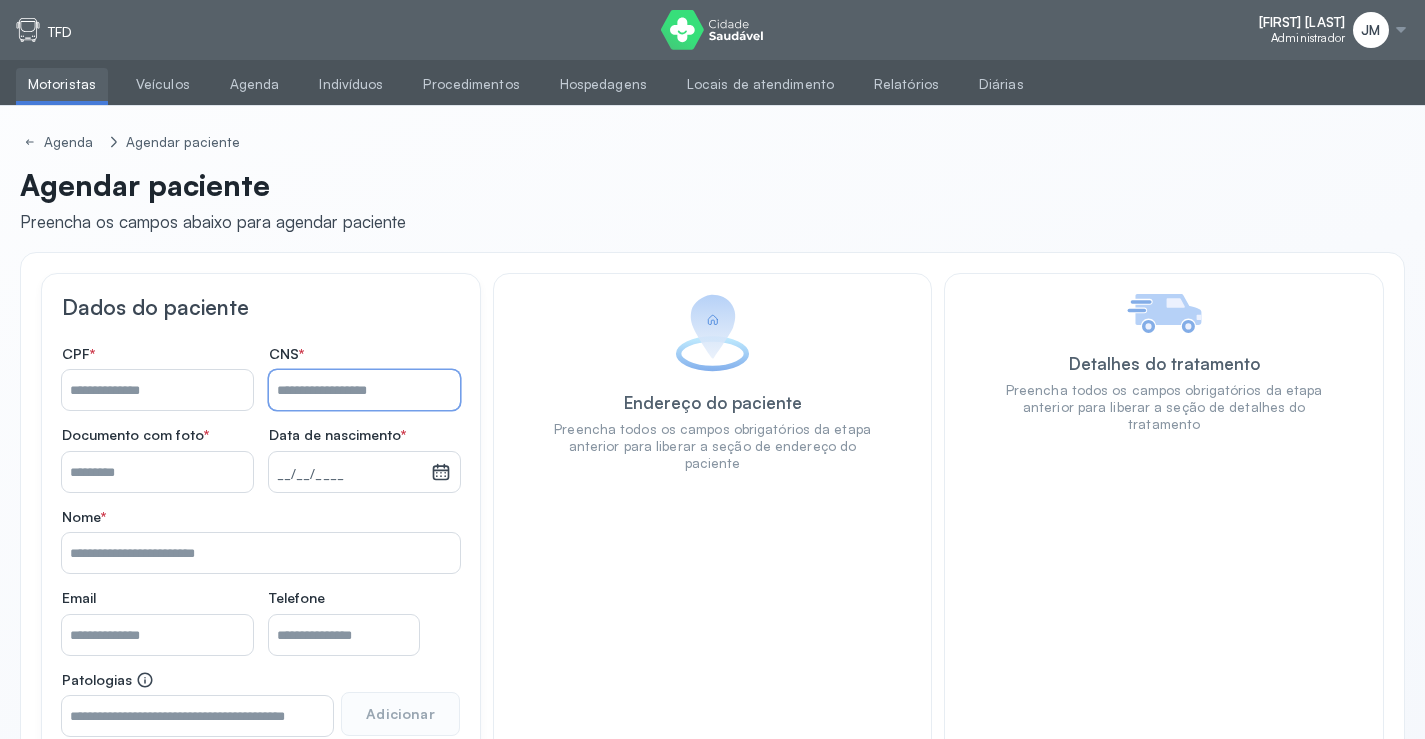 click on "Nome   *" at bounding box center (364, 390) 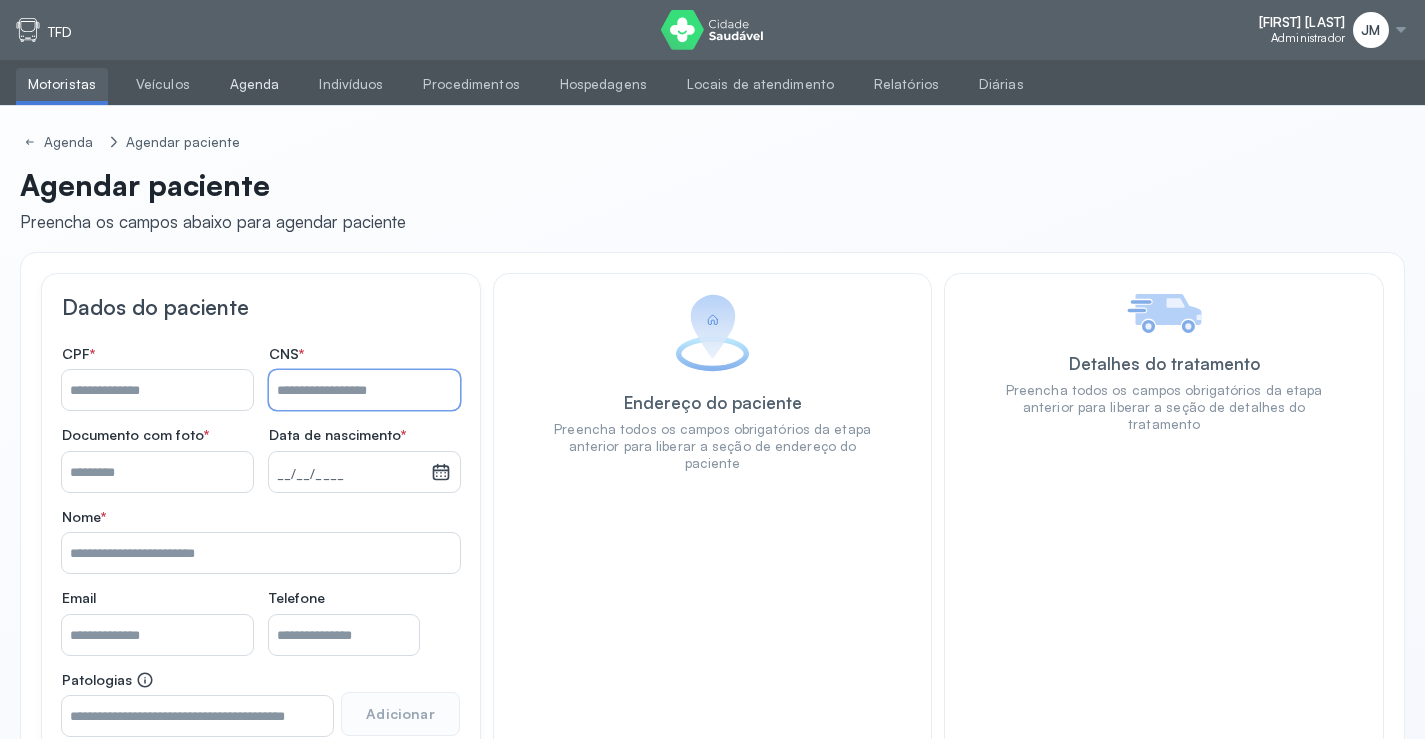 click on "Agenda" at bounding box center [255, 84] 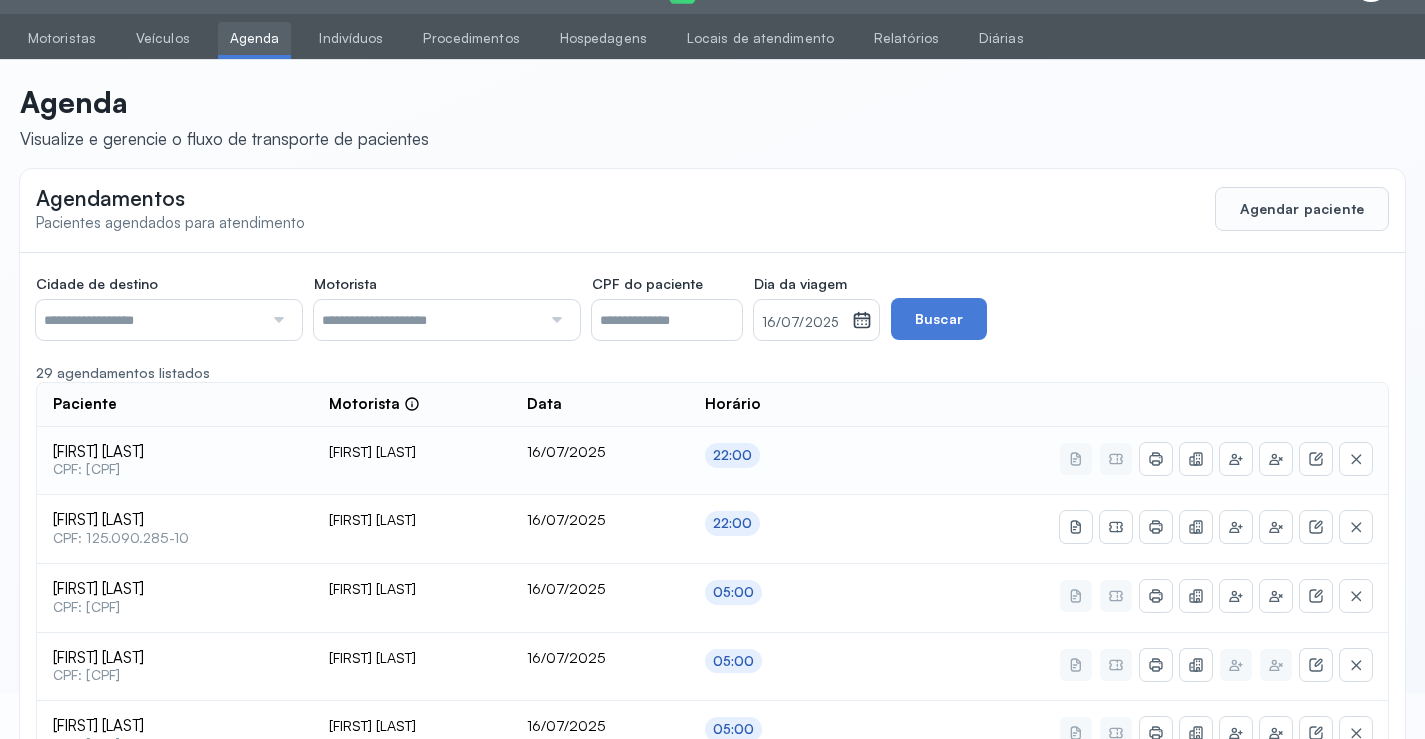 scroll, scrollTop: 188, scrollLeft: 0, axis: vertical 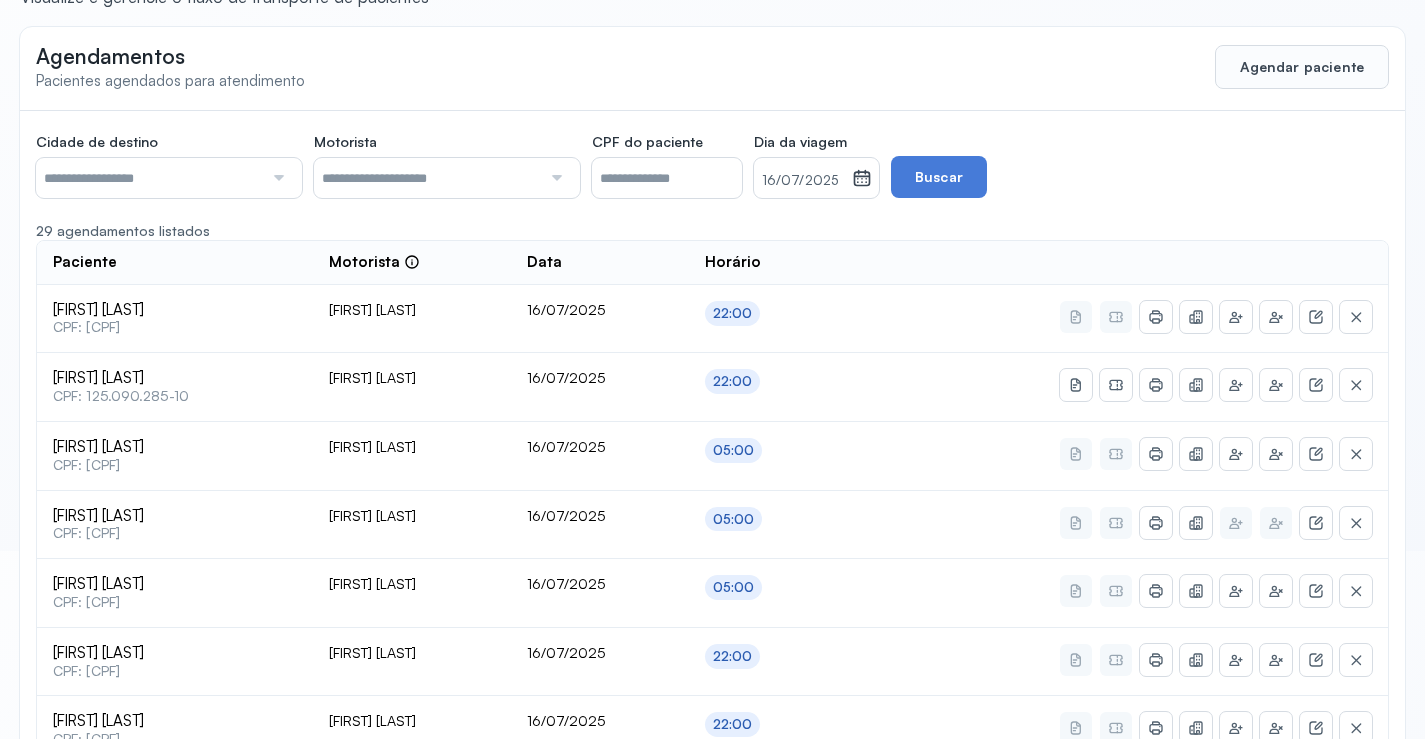 click at bounding box center [149, 178] 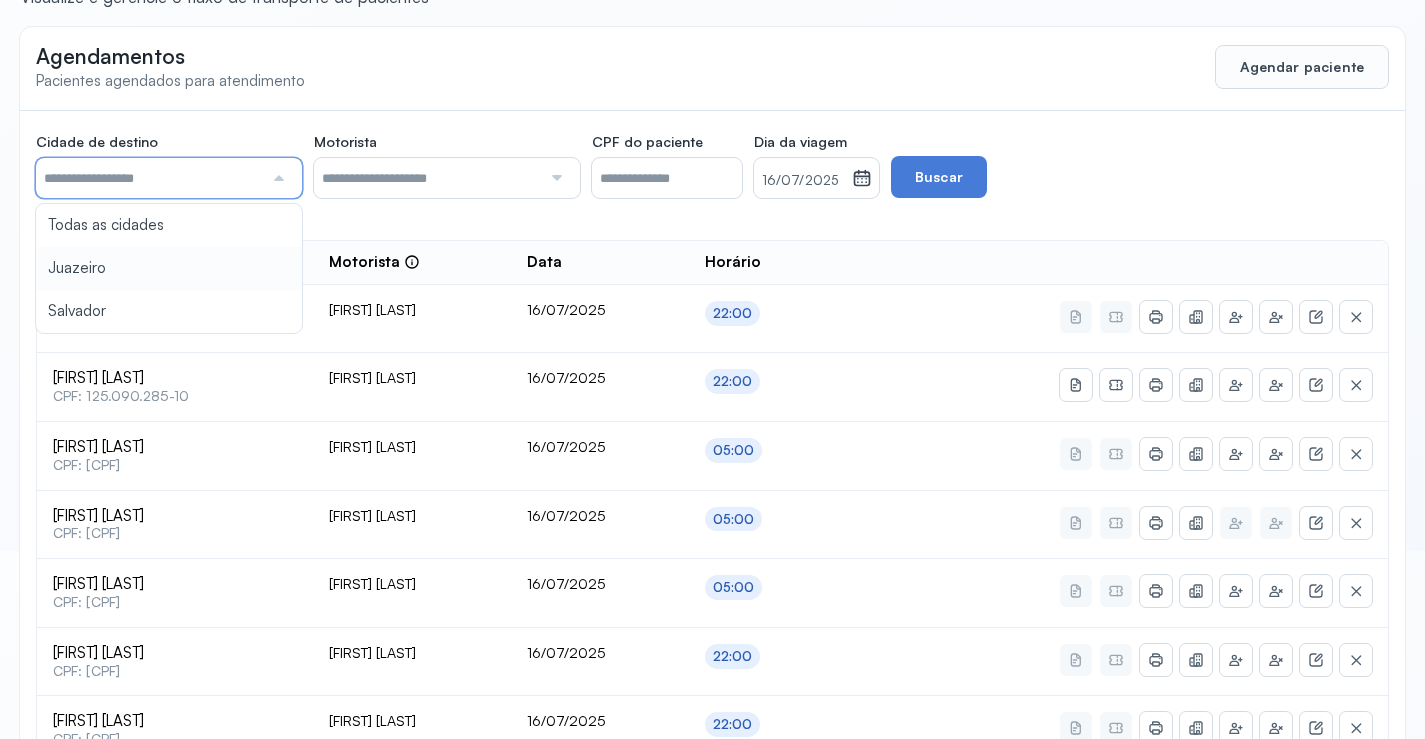 type on "********" 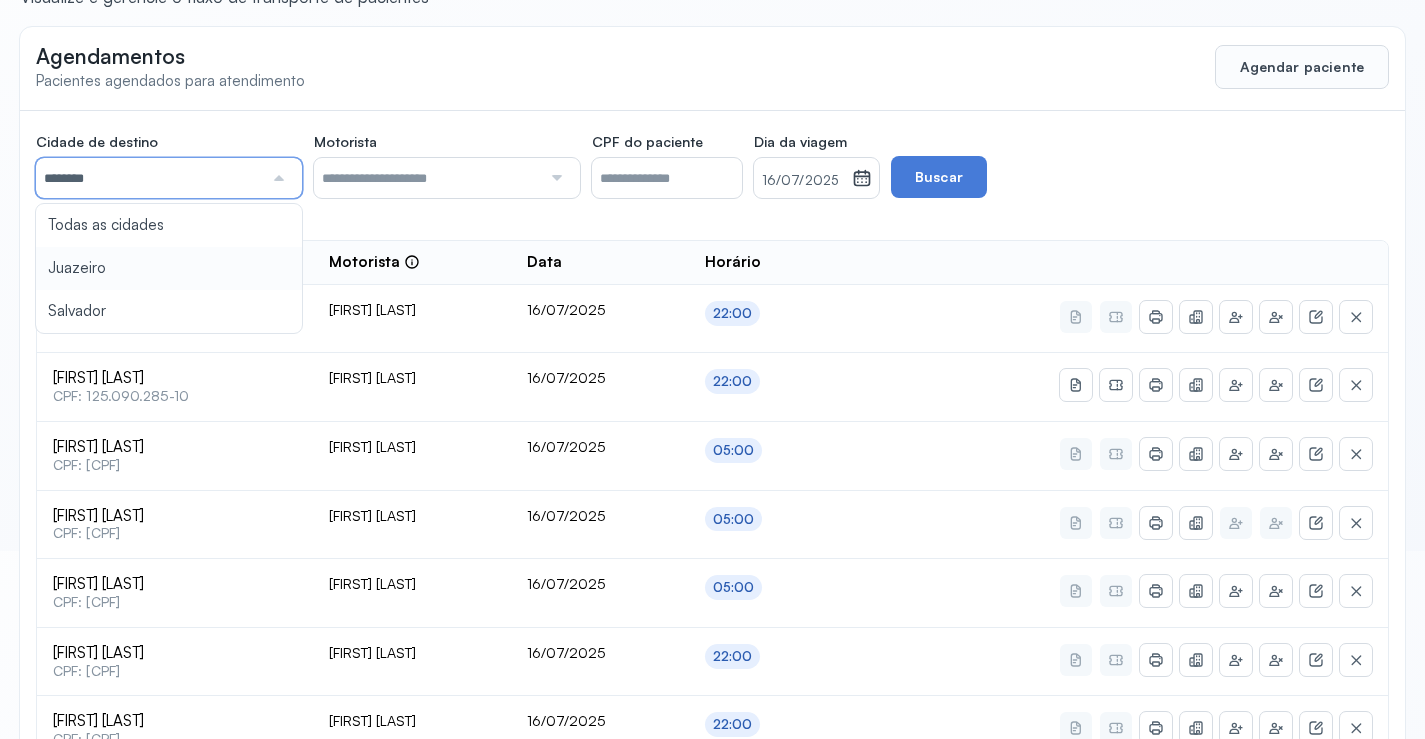 click on "CPF do paciente  Dia da viagem  16/07/2025 julho 2025 S T Q Q S S D 1 2 3 4 5 6 7 8 9 10 11 12 13 14 15 16 17 18 19 20 21 22 23 24 25 26 27 28 29 30 31 jan fev mar abr maio jun jul ago set out nov dez 2018 2019 2020 2021 2022 2023 2024 2025 2026 2027 2028 2029  Buscar  29 agendamentos listados Paciente  Motorista  Data Horário Kemilly dos Santos Bispo  CPF: [CPF] Edevon dos Santos Souza 16/07/2025 22:00 Thalles Ravi Vieira Carvalho  CPF: [CPF] Edevon dos Santos Souza 16/07/2025 22:00 Benilde Silveria de Carvalho  CPF: [CPF] Genivaldo Rodrigues da Silva 16/07/2025 05:00 Leandro Severo da Silva  CPF: [CPF] Genivaldo Rodrigues da Silva 16/07/2025 05:00 Claudete Ferreira Bezerra  CPF: [CPF] Genivaldo Rodrigues da Silva 16/07/2025 05:00" 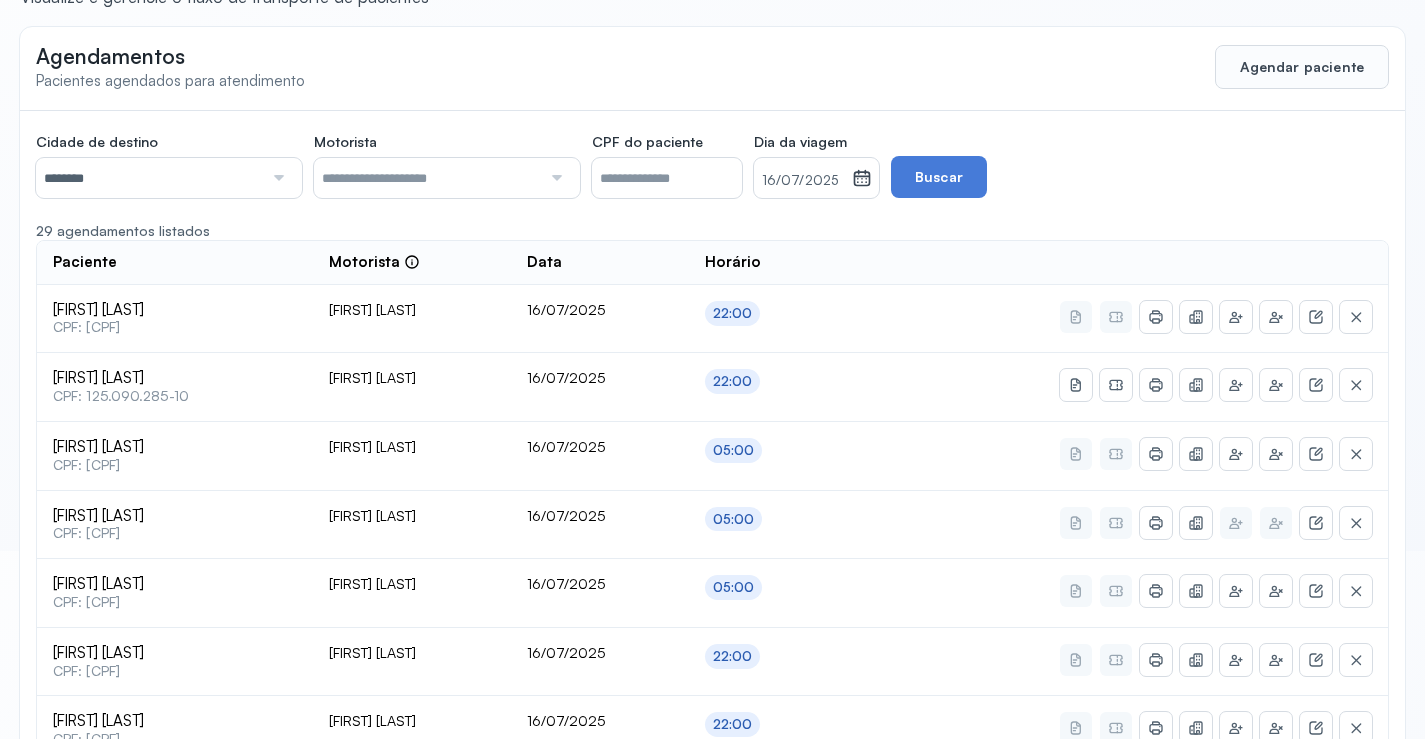 click 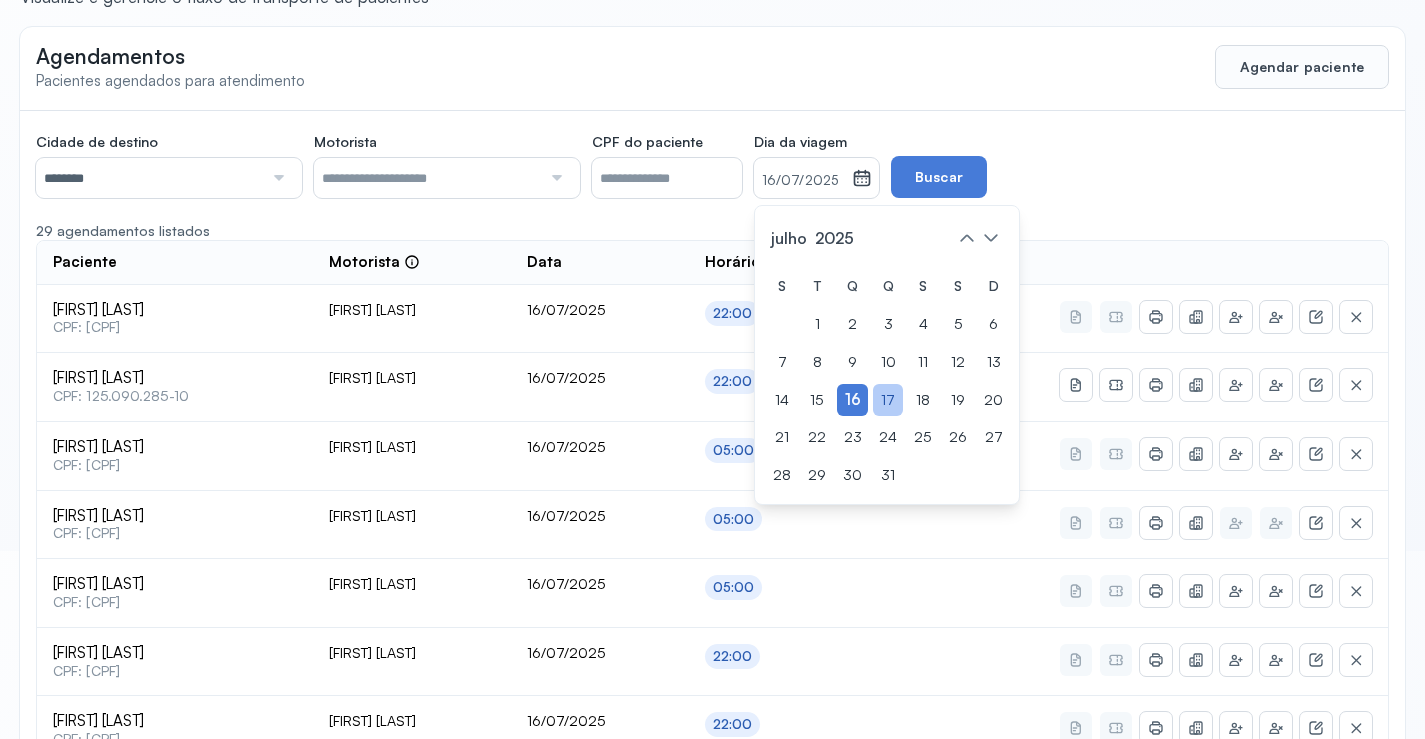drag, startPoint x: 933, startPoint y: 409, endPoint x: 930, endPoint y: 377, distance: 32.140316 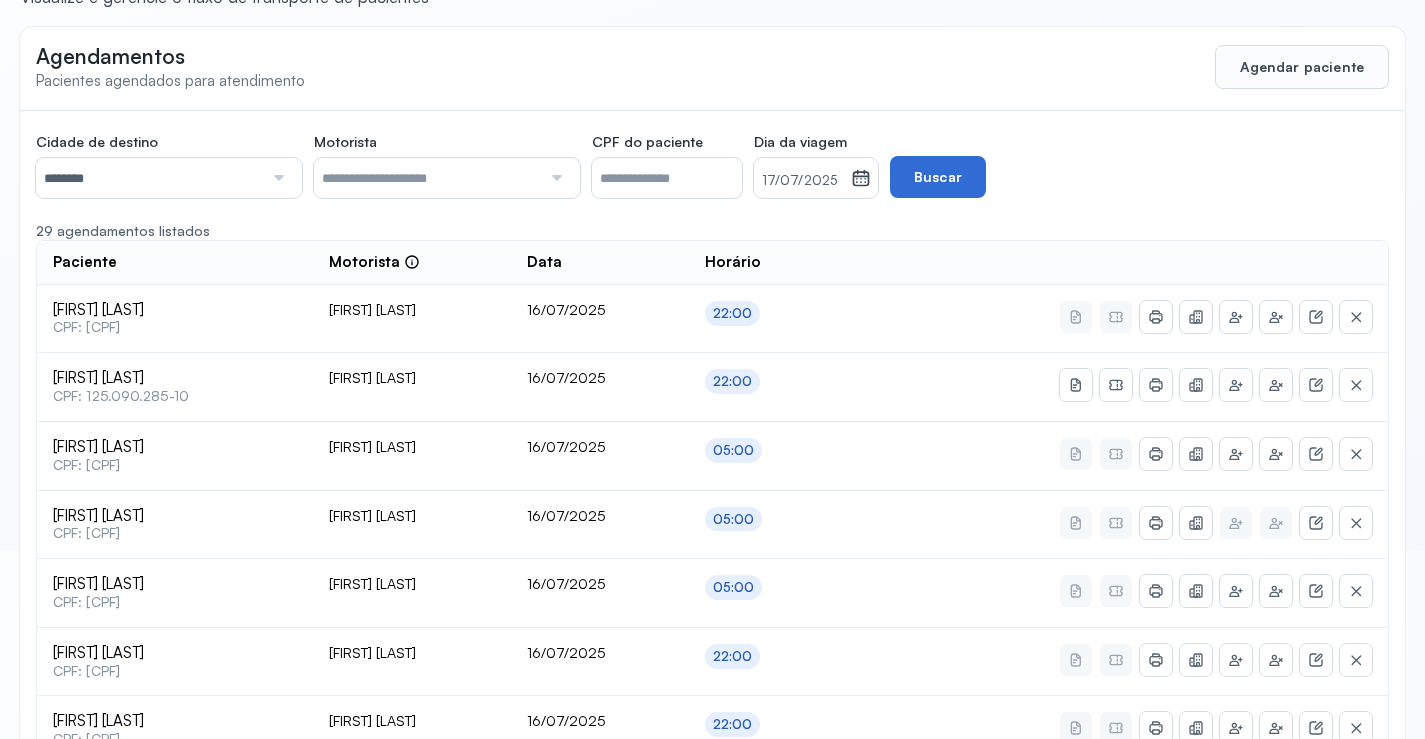 click on "Buscar" at bounding box center [938, 177] 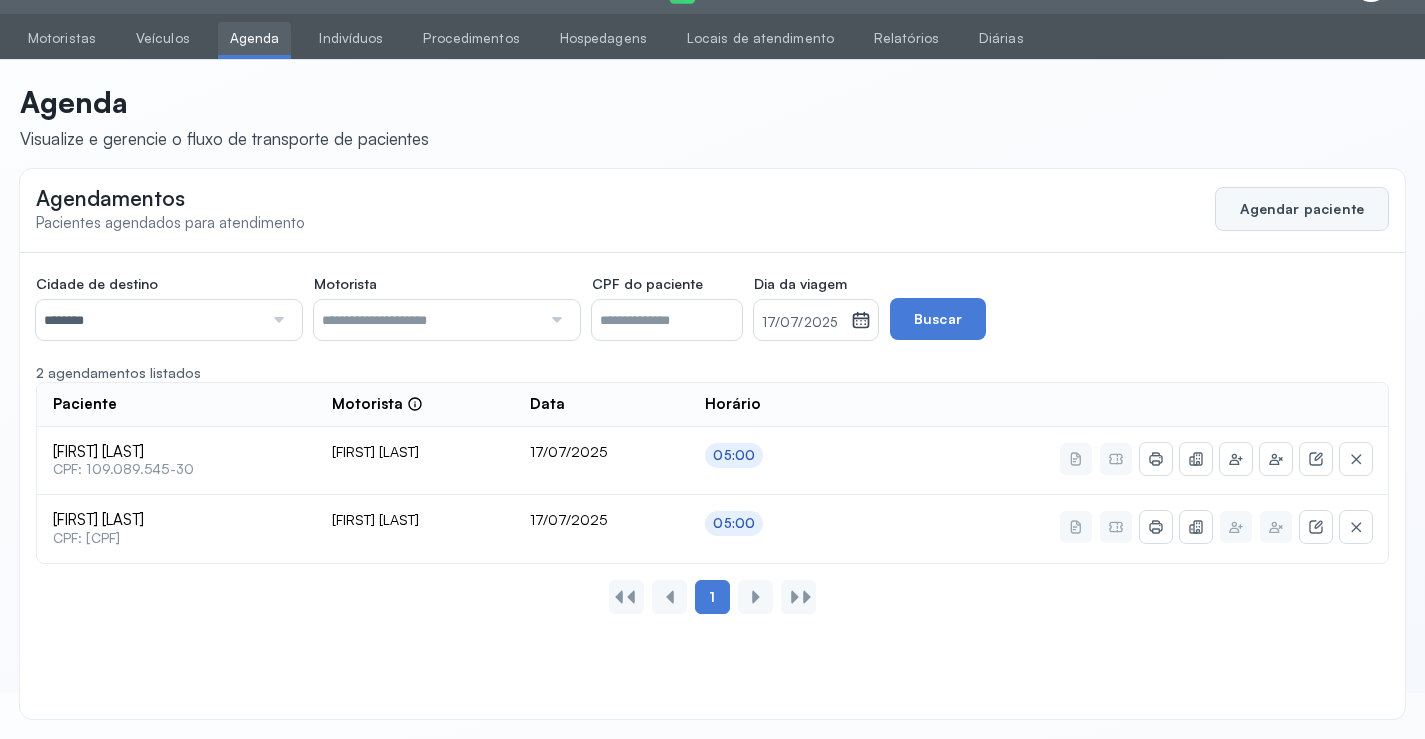 click on "Agendar paciente" 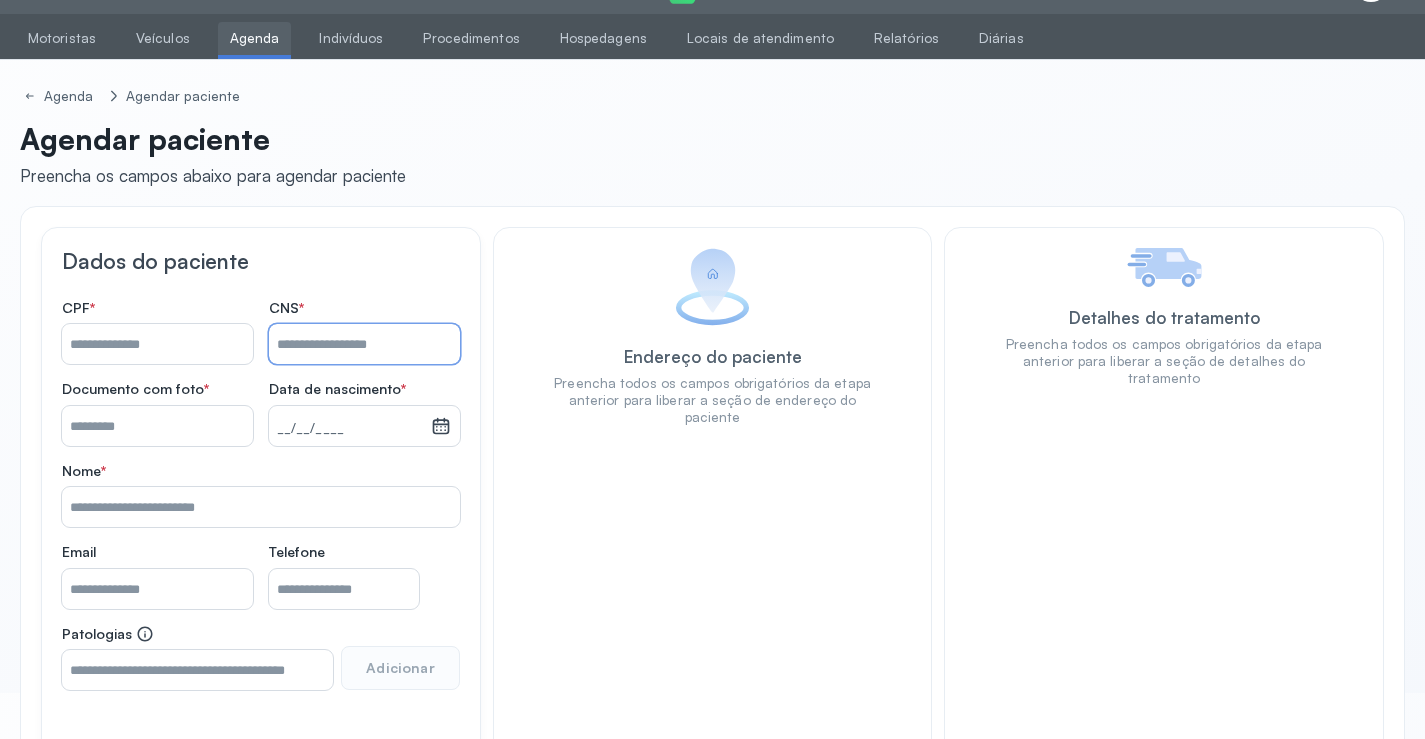 click on "Nome   *" at bounding box center [364, 344] 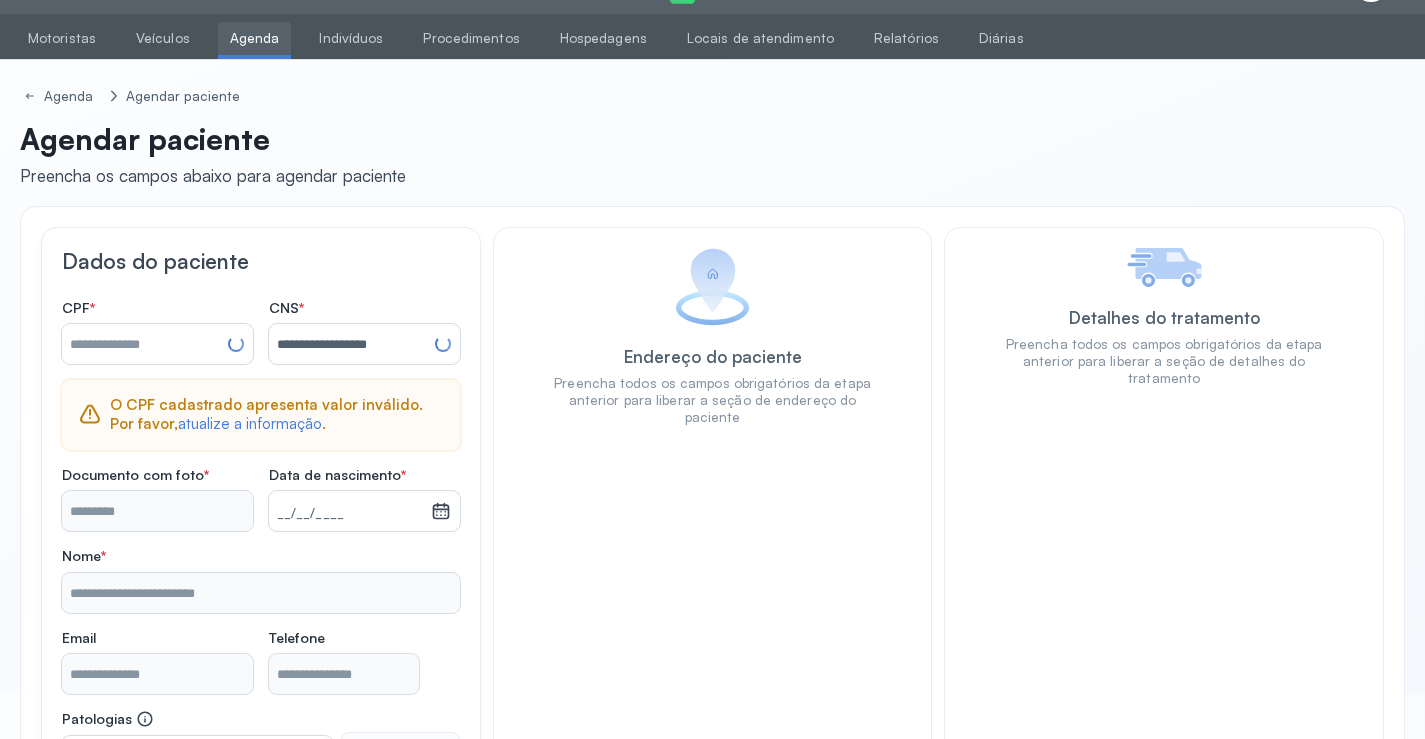type on "**********" 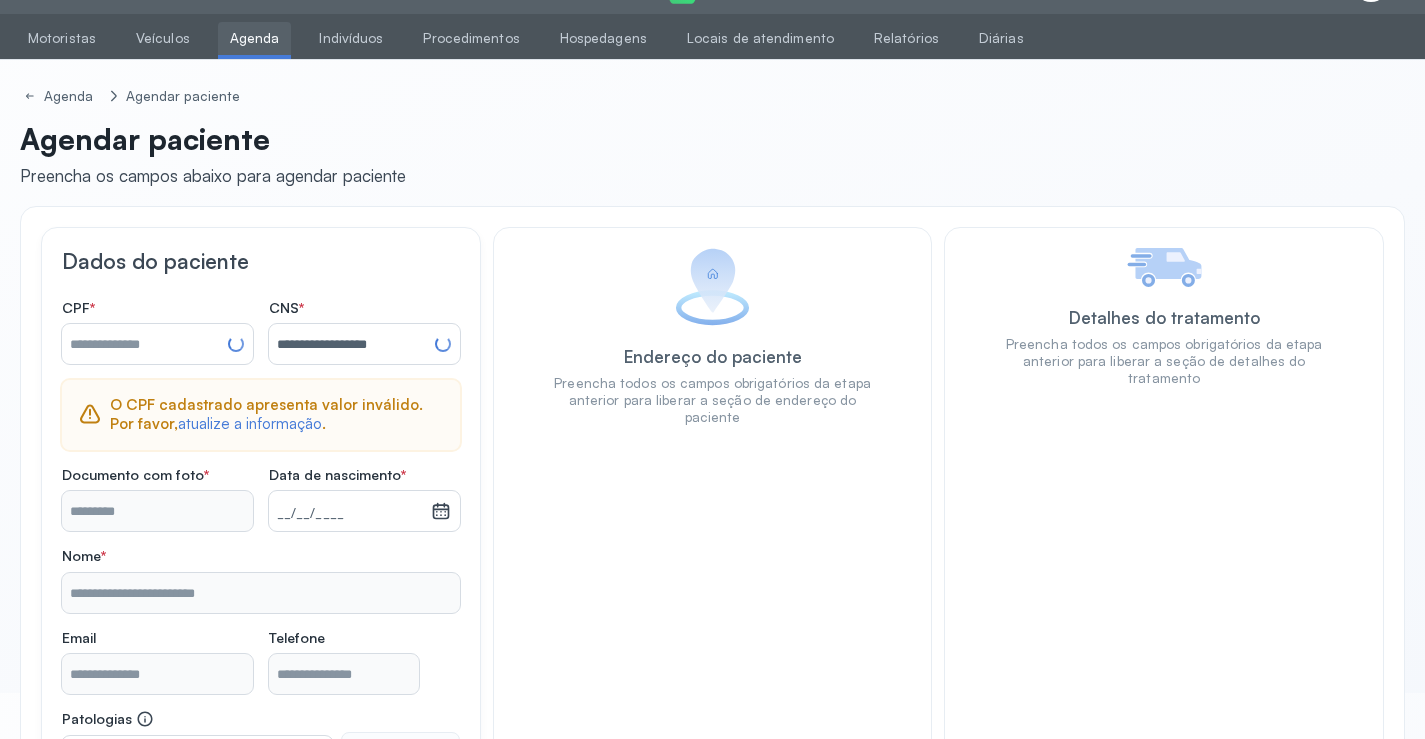 type on "**********" 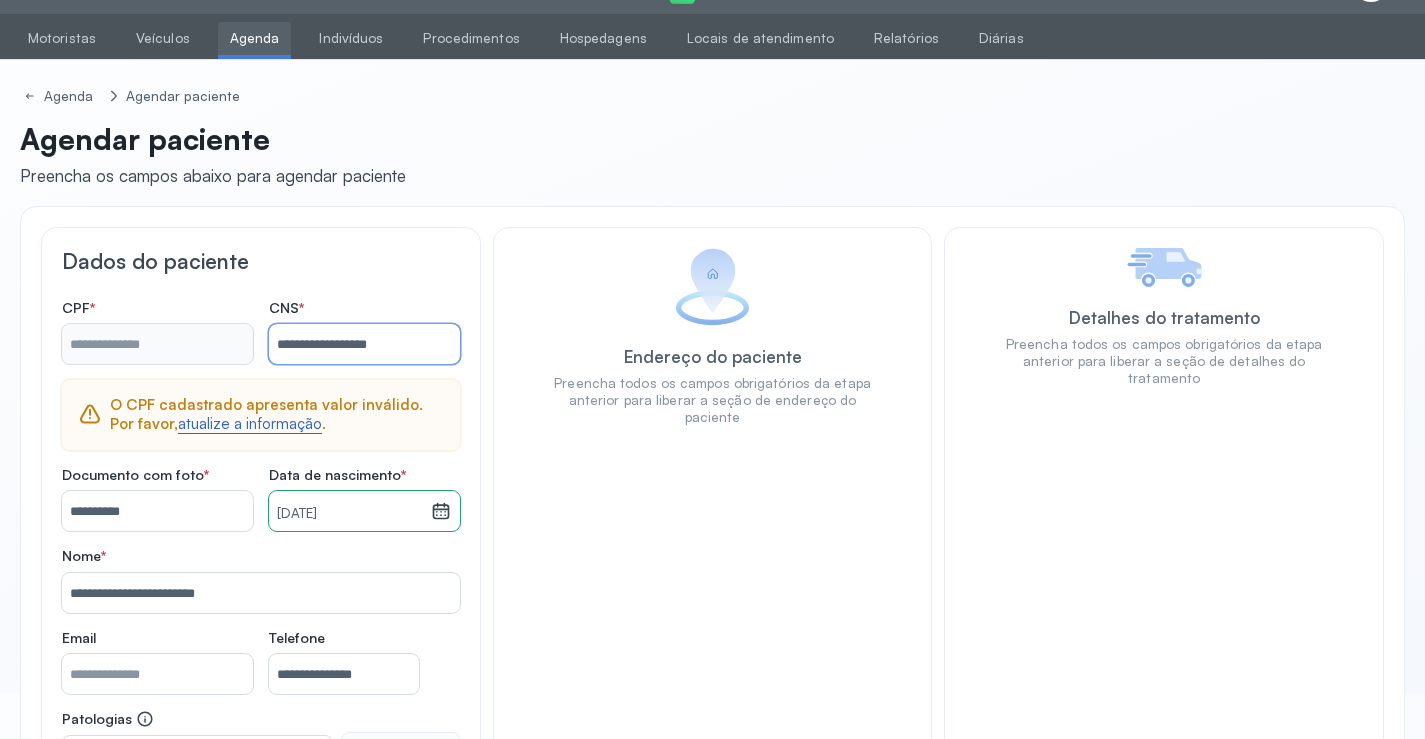 type on "**********" 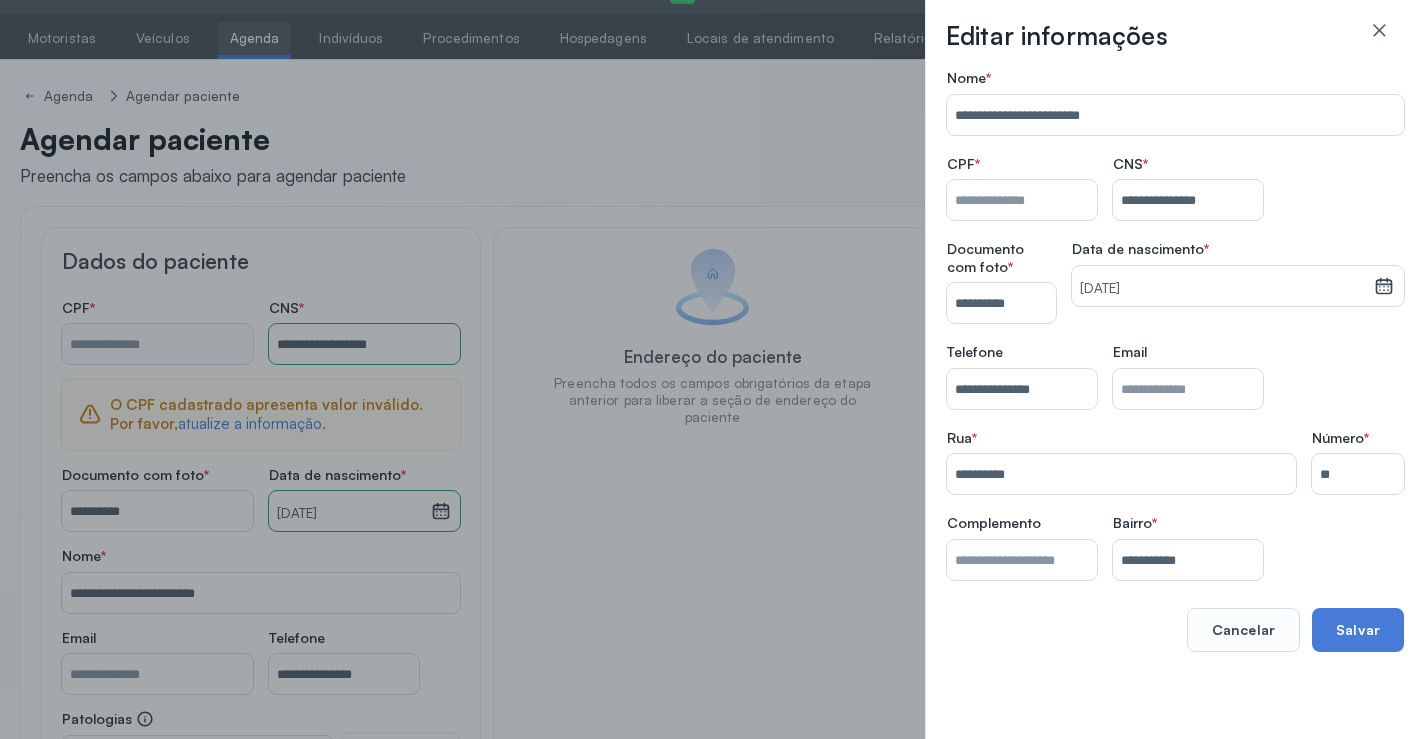 click on "Nome   *" at bounding box center [1022, 200] 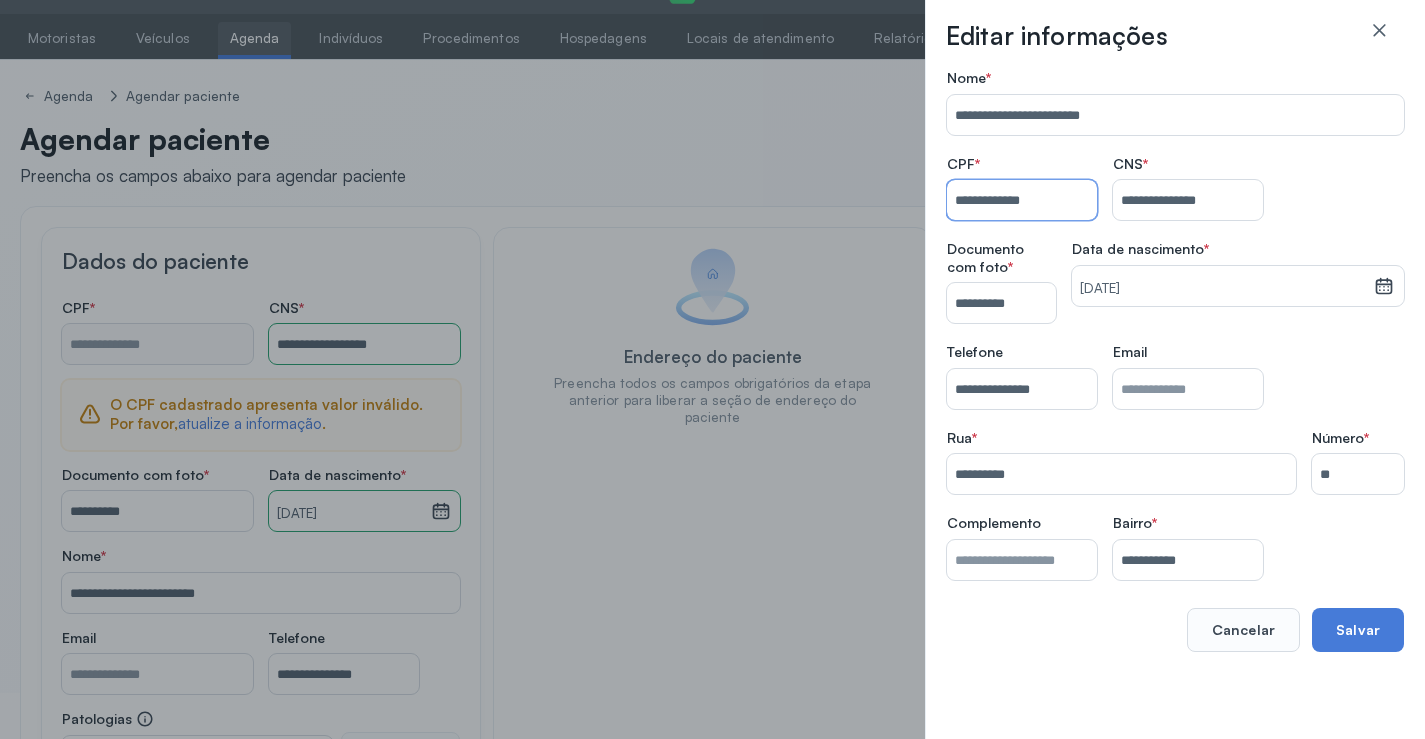 type on "**********" 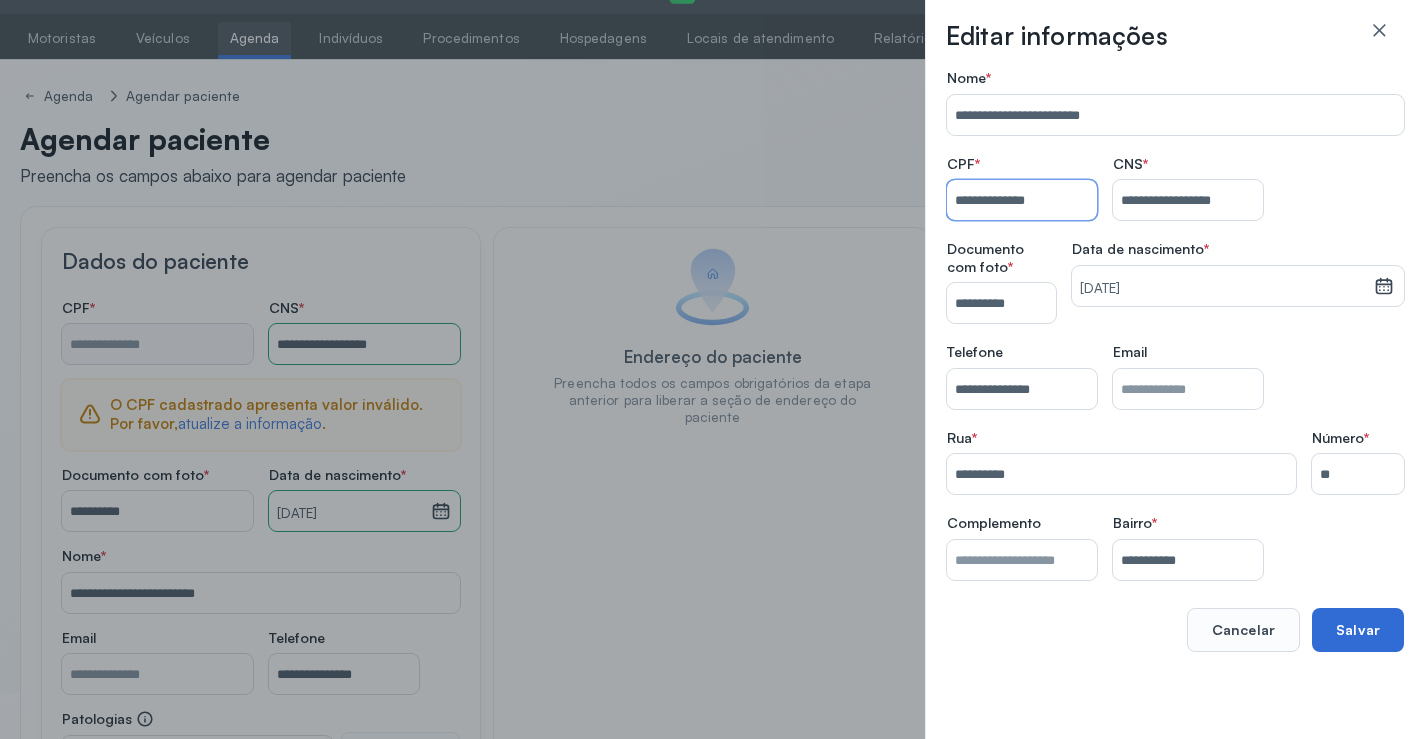 click on "Salvar" at bounding box center (1358, 630) 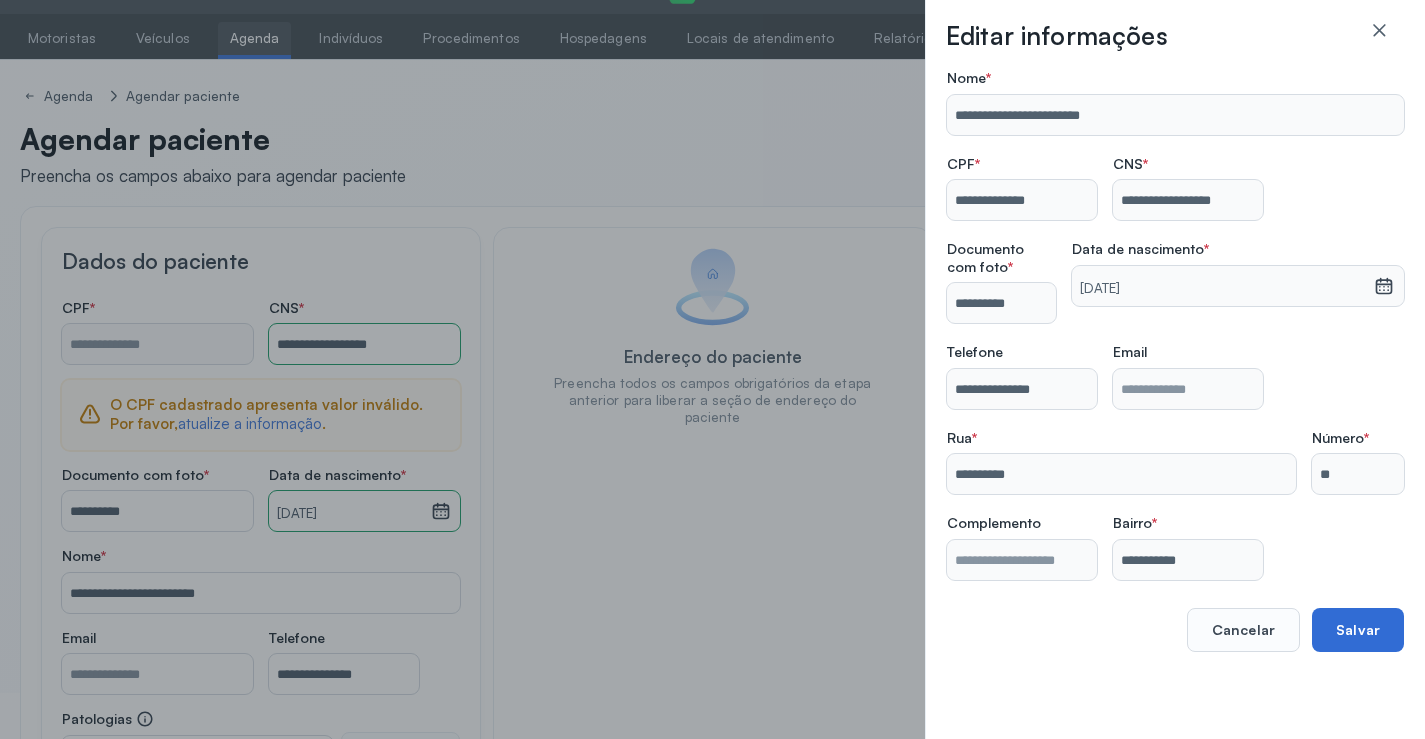 click on "Salvar" at bounding box center (1358, 630) 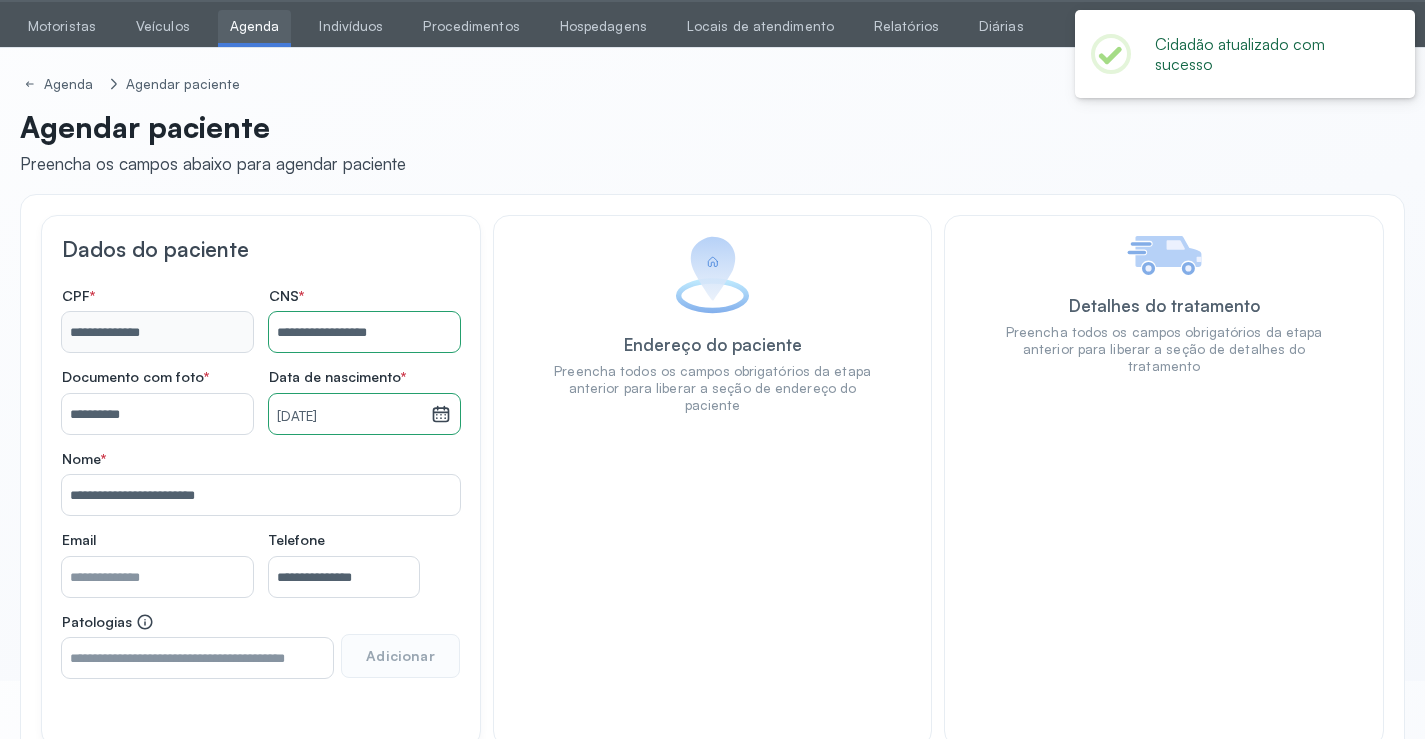 scroll, scrollTop: 171, scrollLeft: 0, axis: vertical 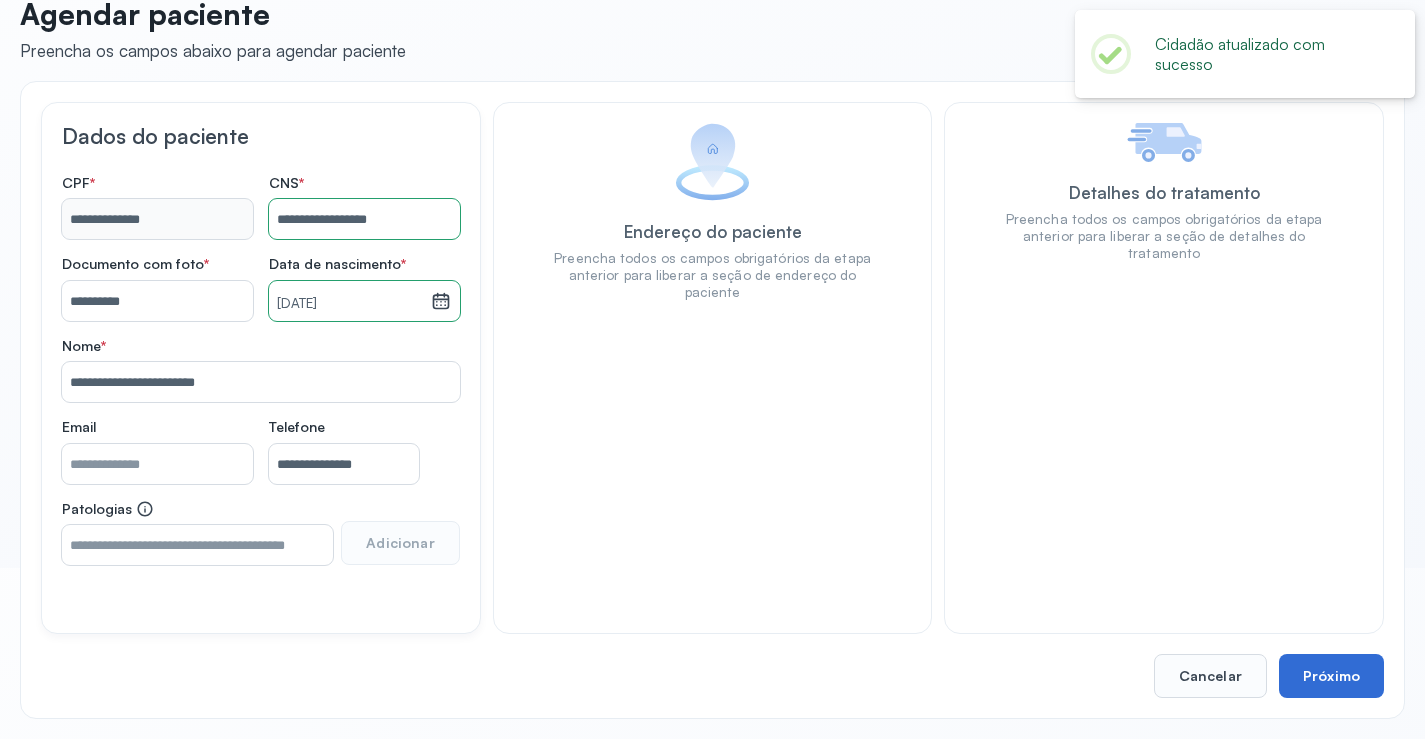 click on "Próximo" at bounding box center (1331, 676) 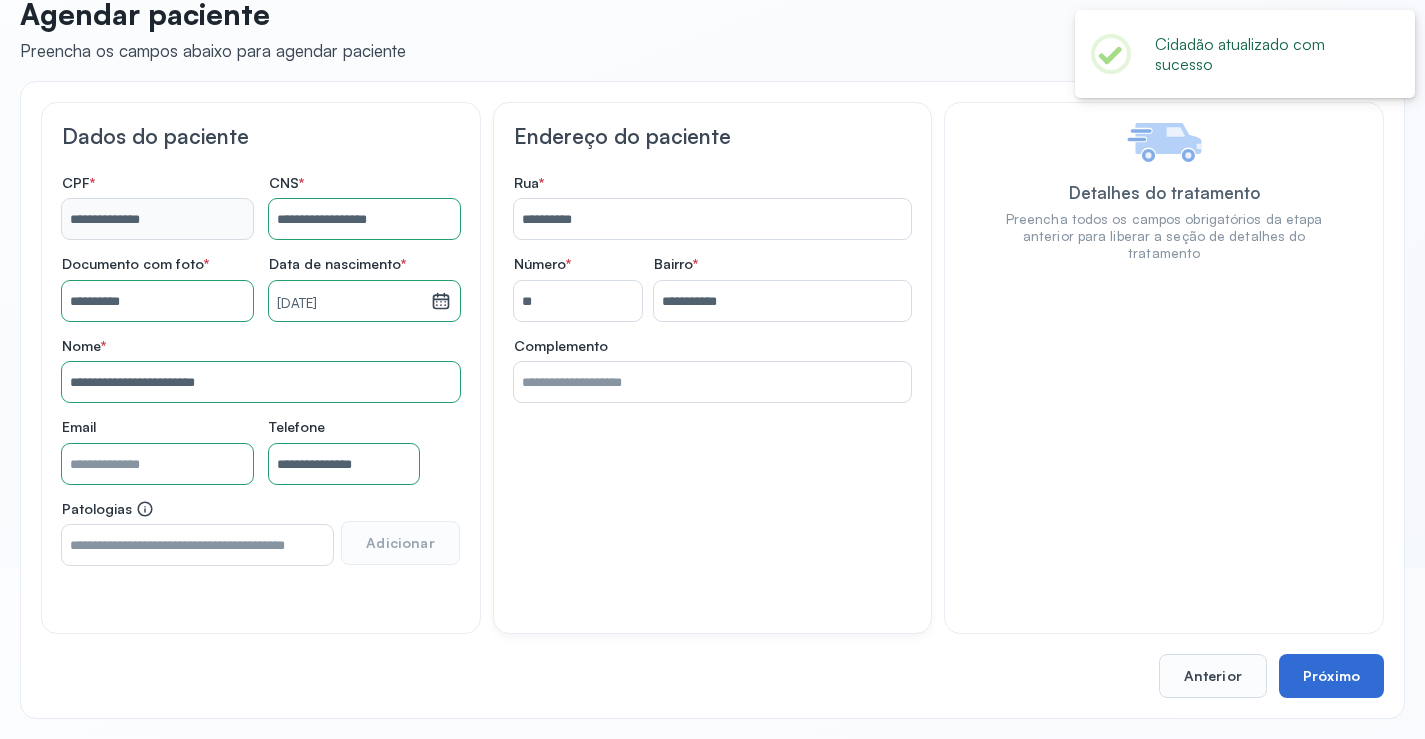 click on "Próximo" at bounding box center [1331, 676] 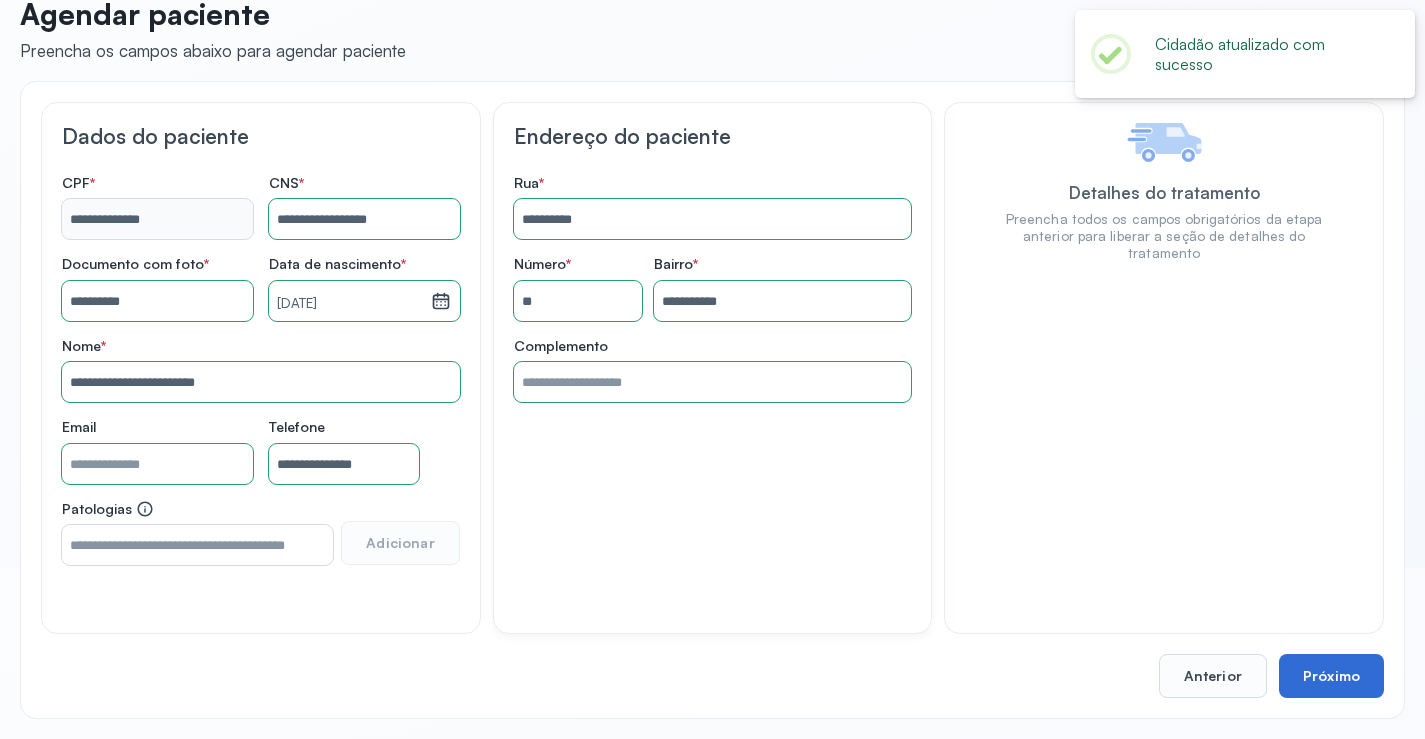 click on "Próximo" at bounding box center [1331, 676] 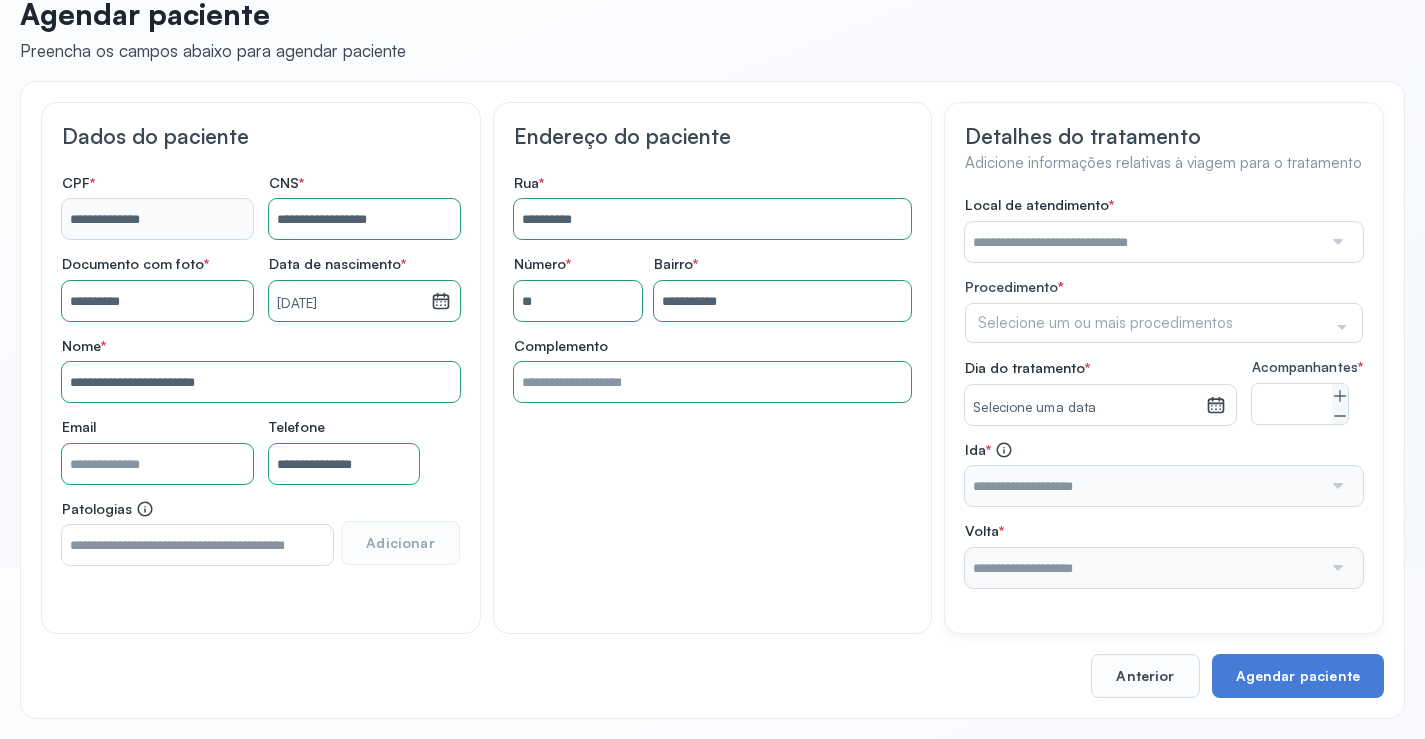 click at bounding box center [1336, 242] 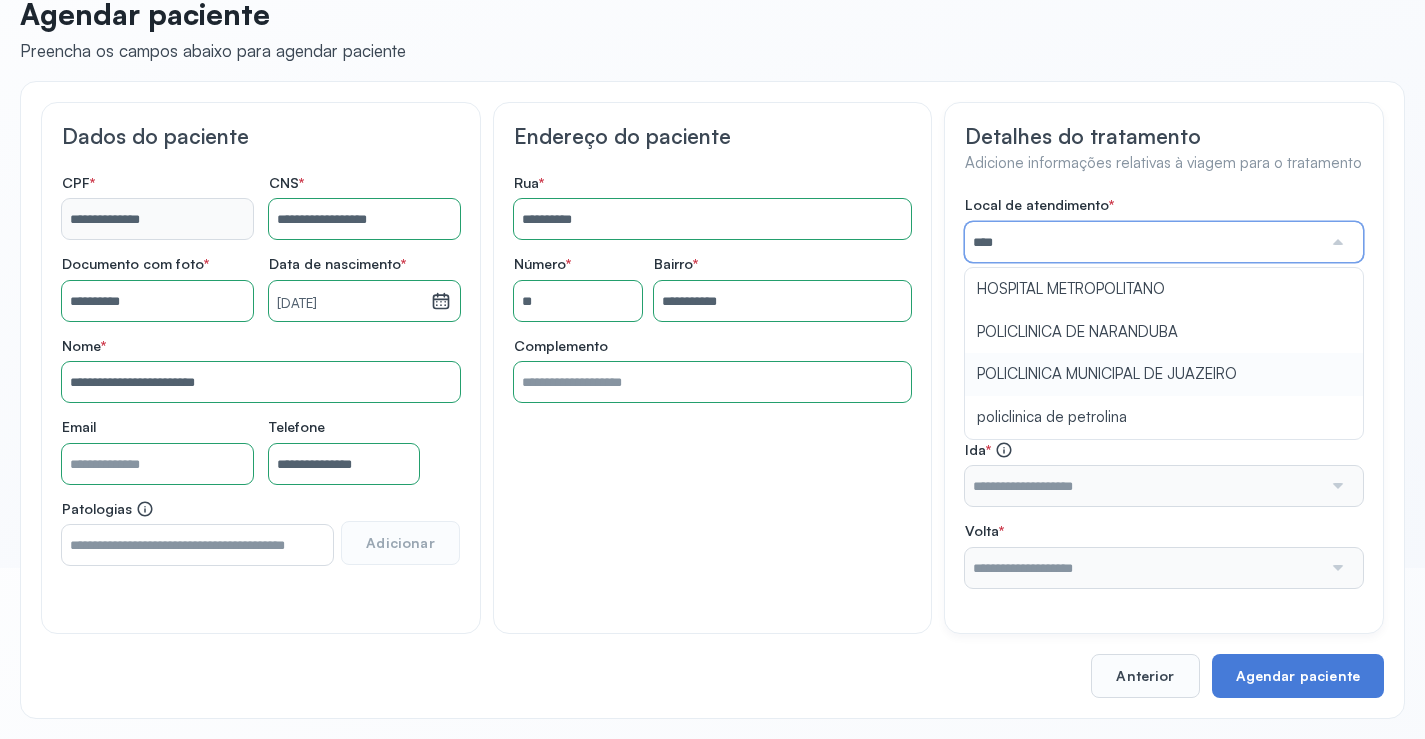type on "**********" 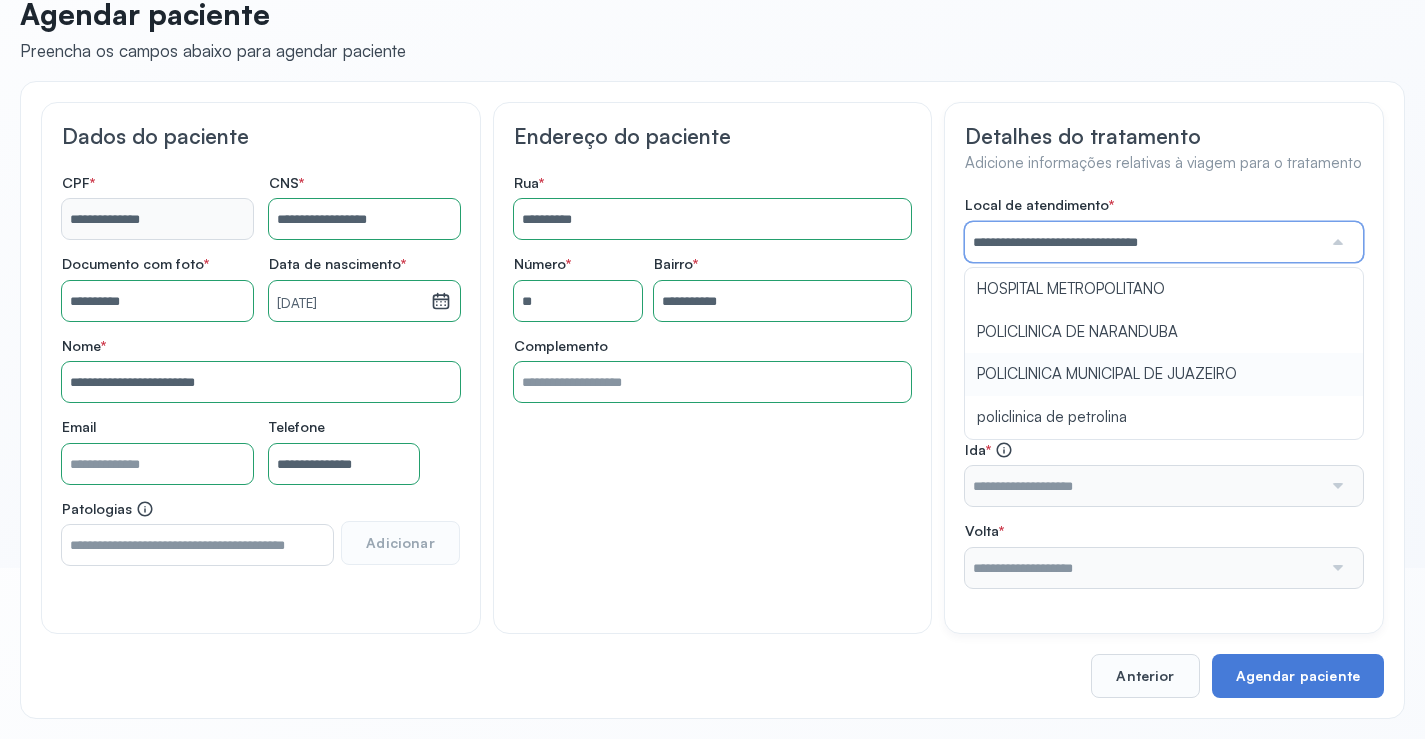 click on "**********" at bounding box center [1164, 392] 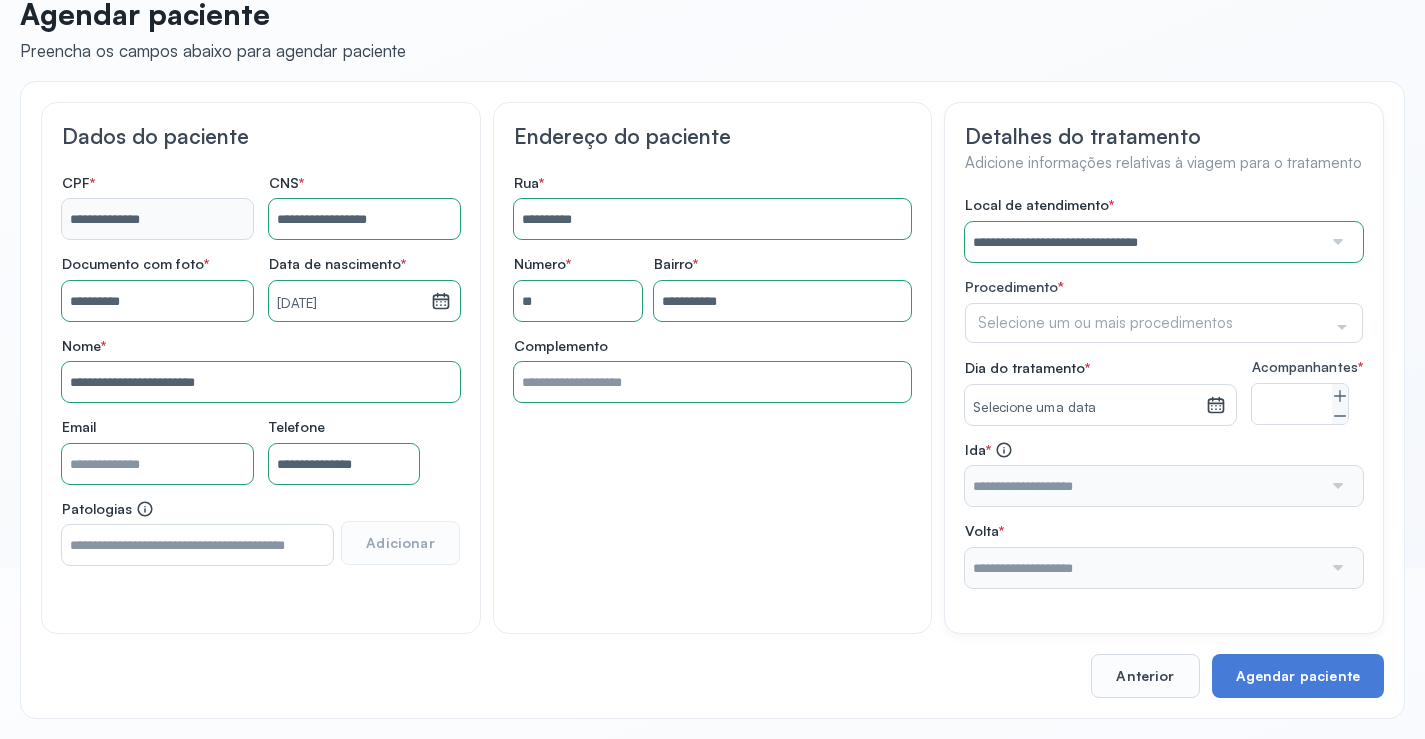 click 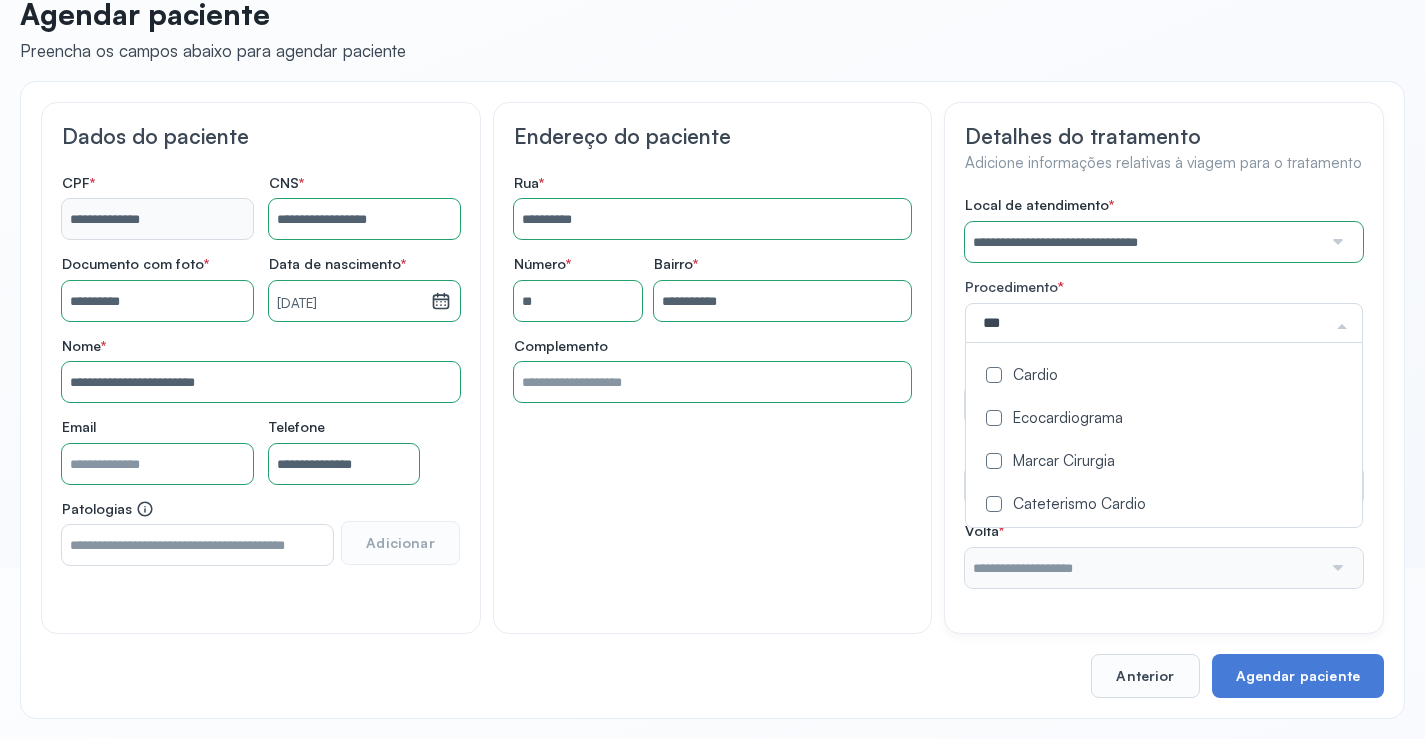 type on "****" 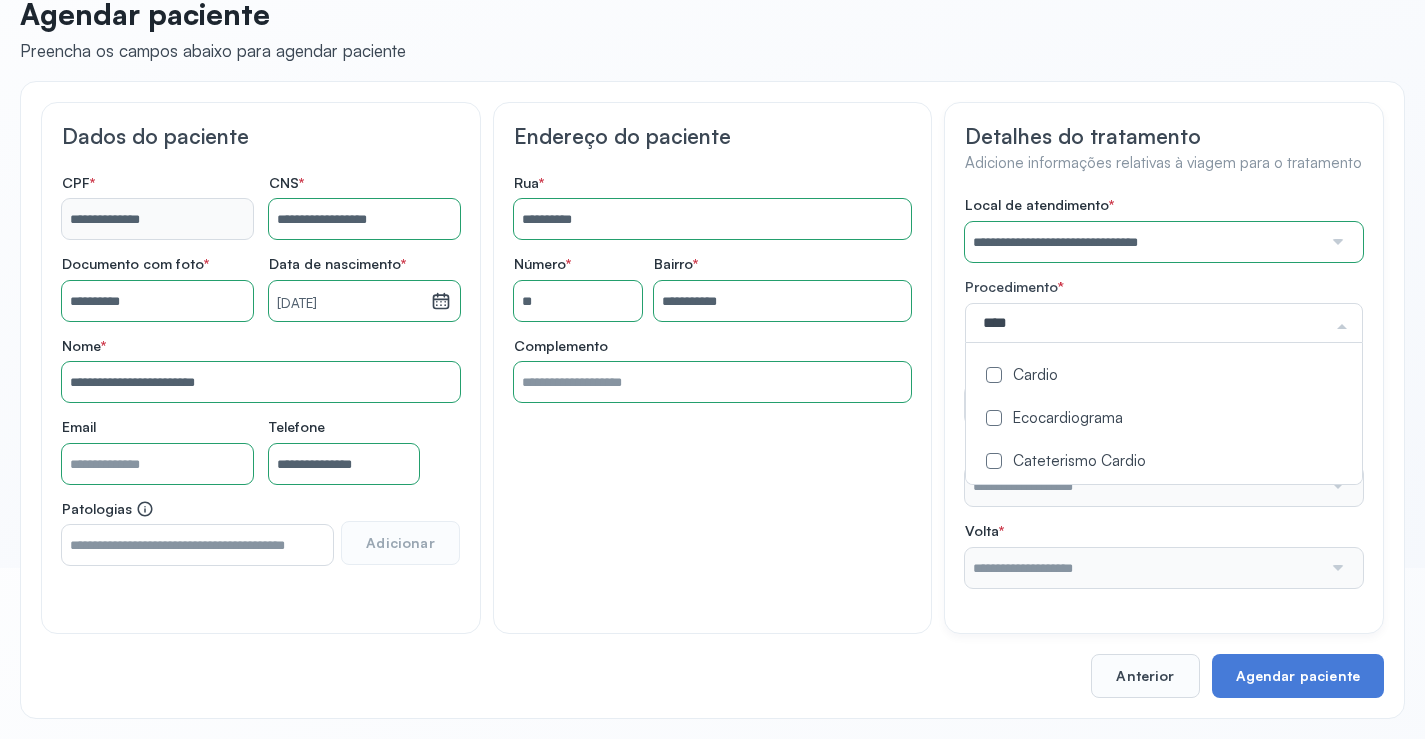 click on "Cardio" 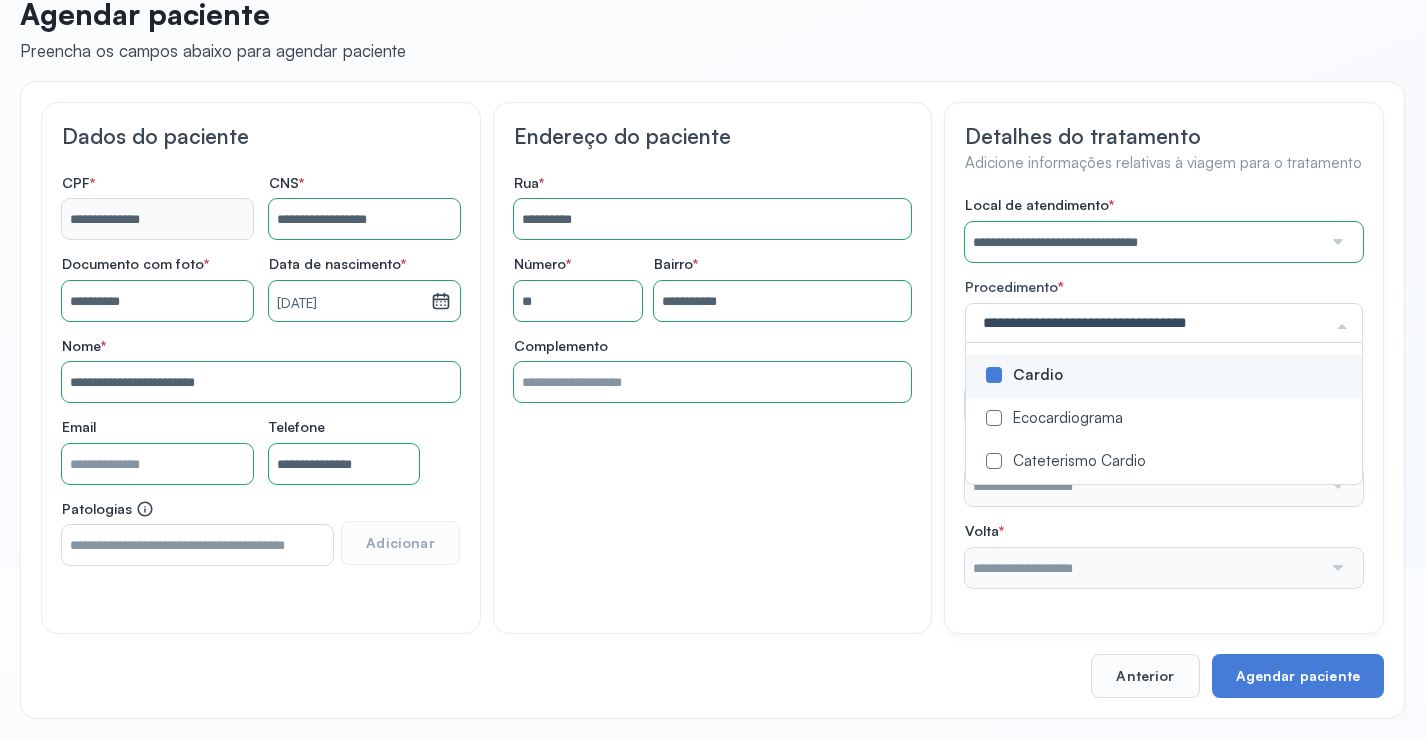 click on "**********" 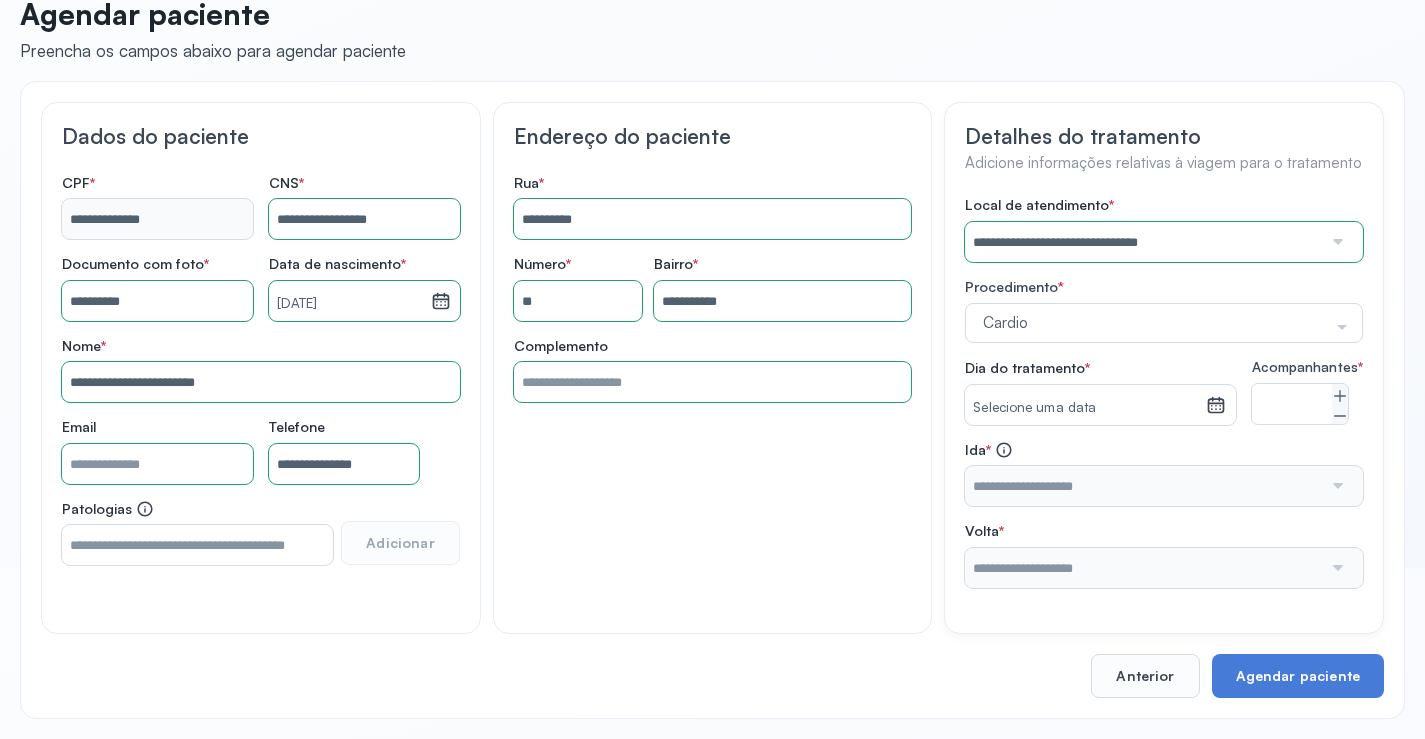 click on "Selecione uma data" 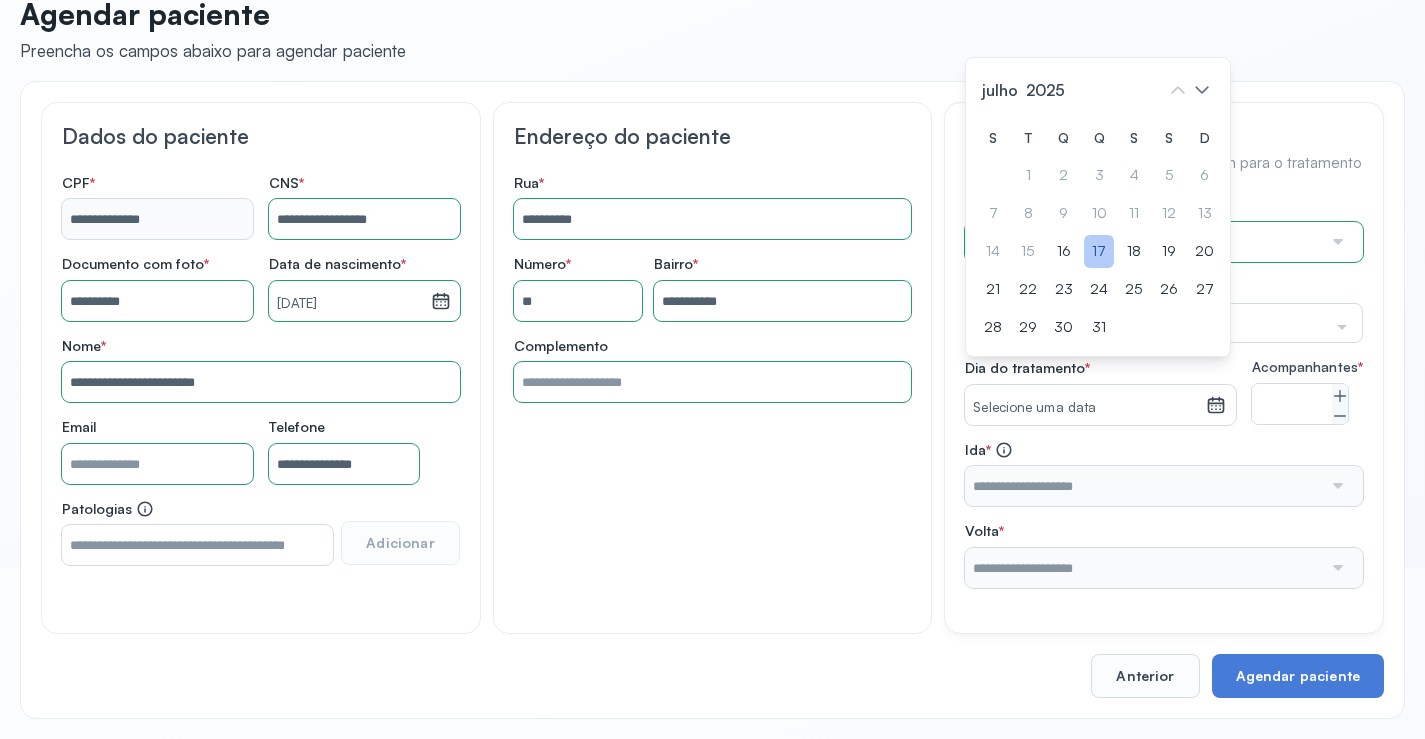 click on "17" 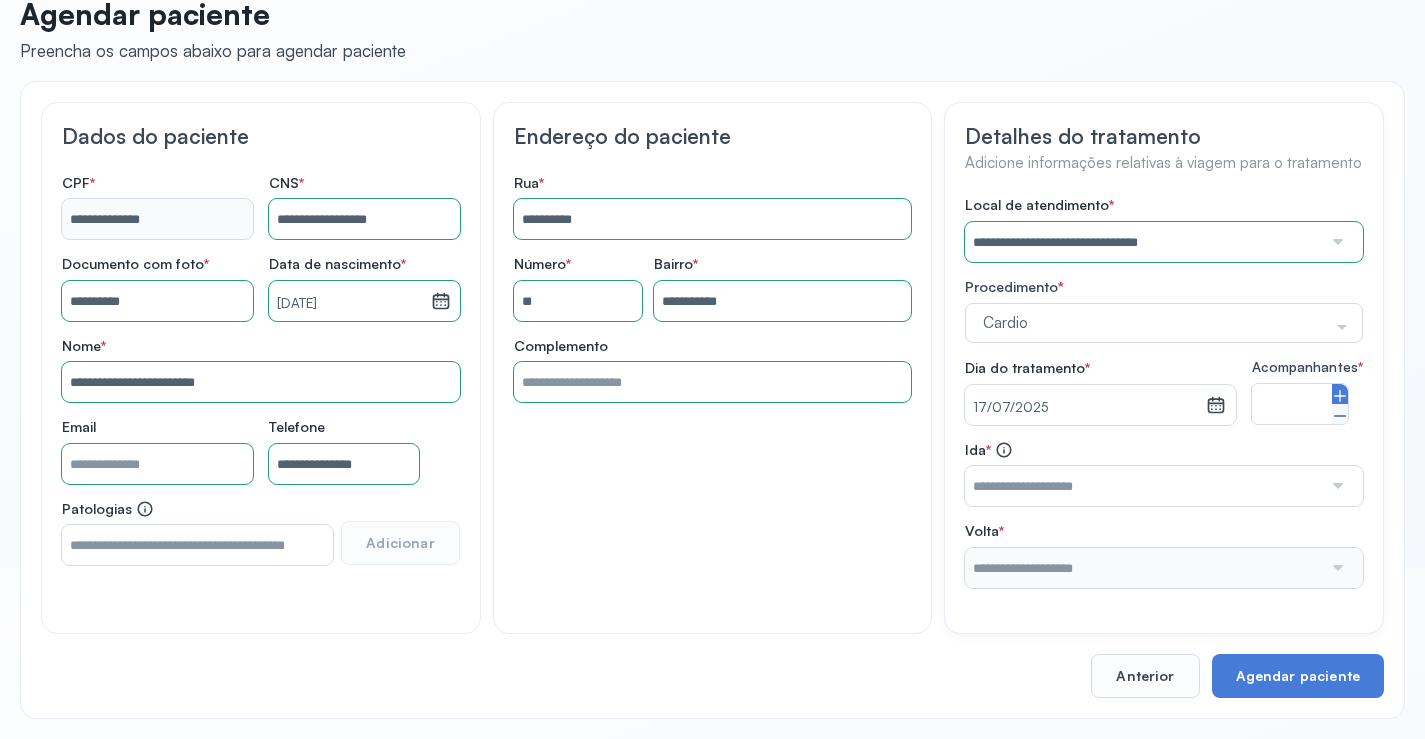 click at bounding box center [1340, 394] 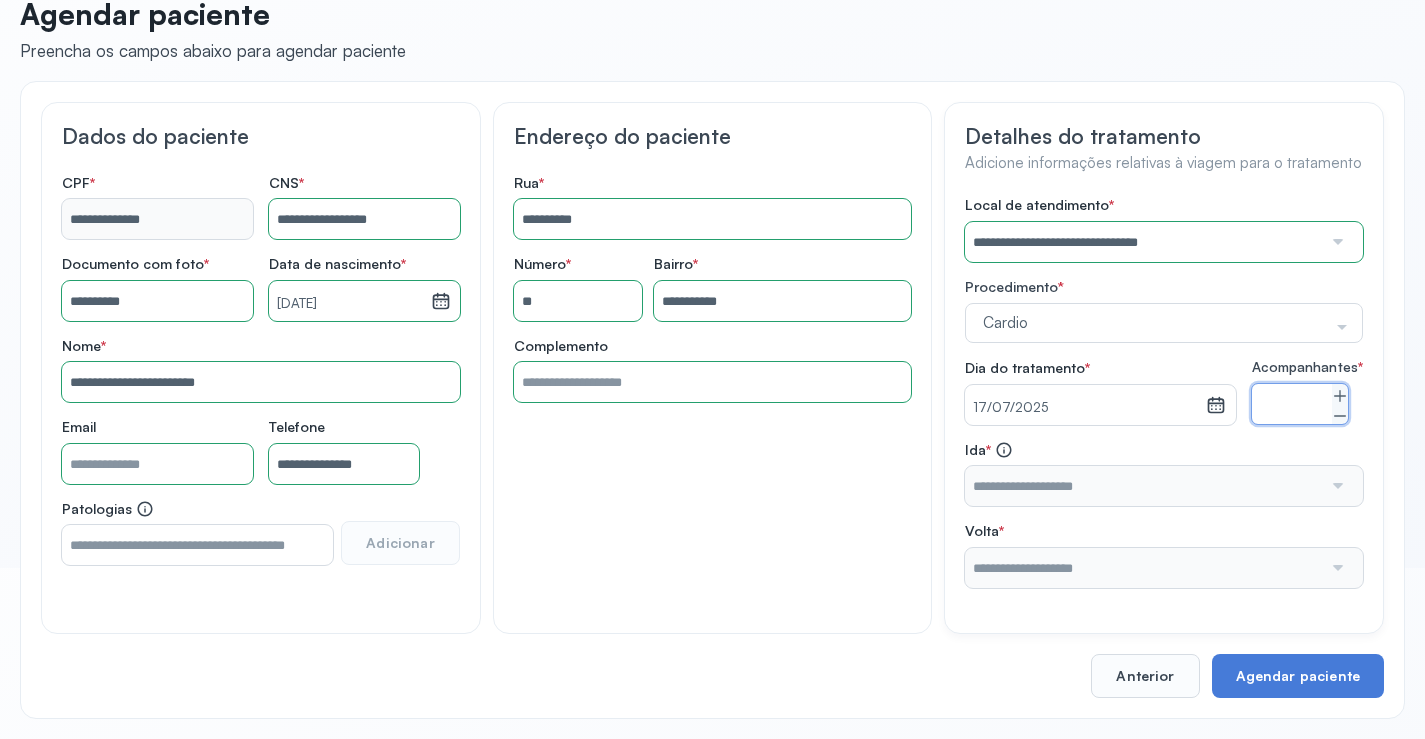 click at bounding box center [1336, 486] 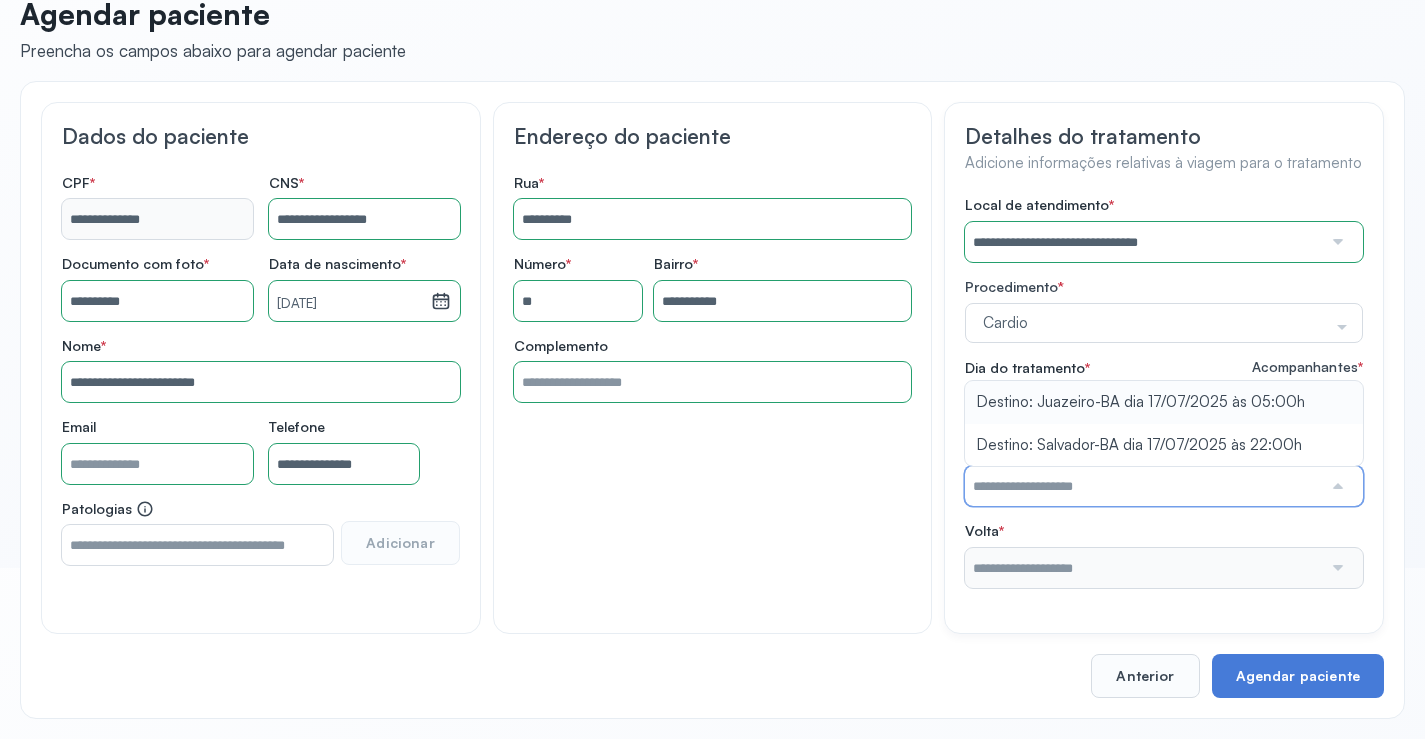 type on "**********" 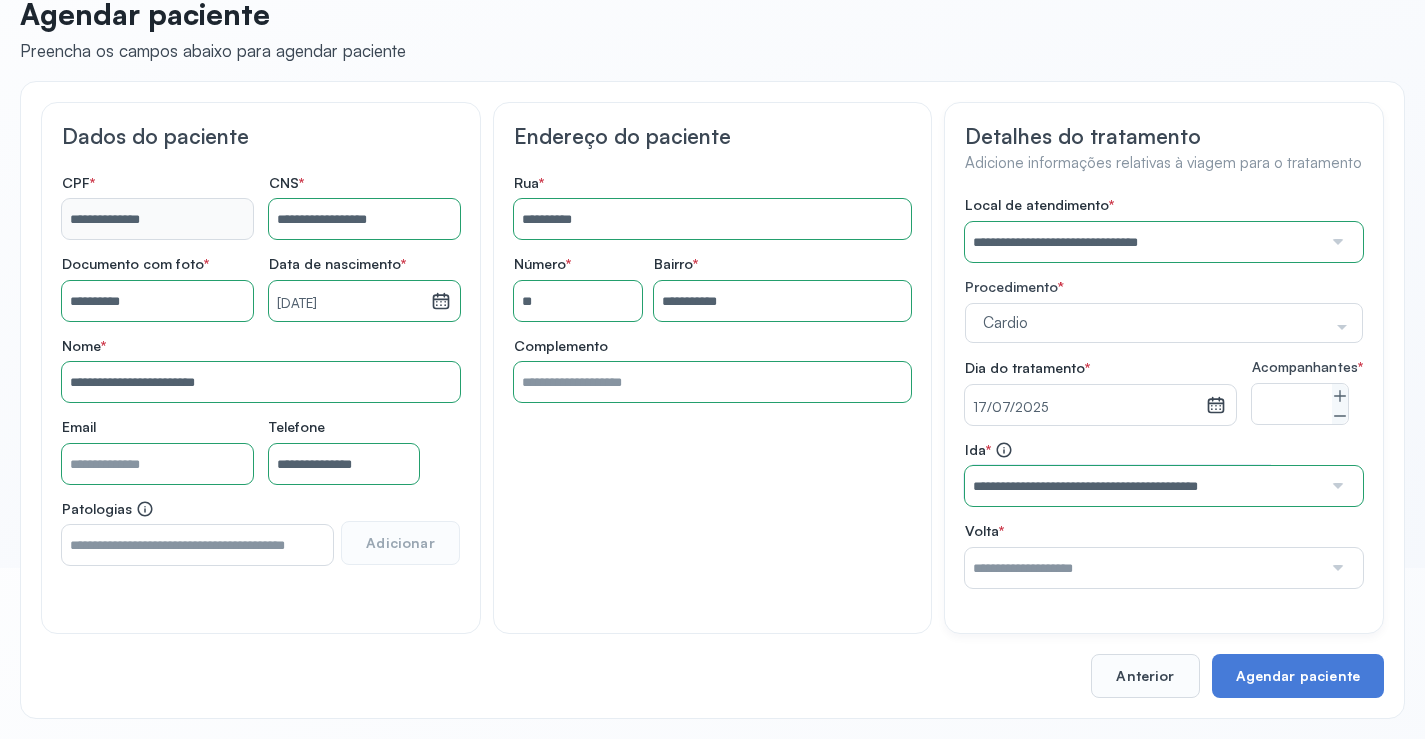 click on "**********" at bounding box center [1164, 392] 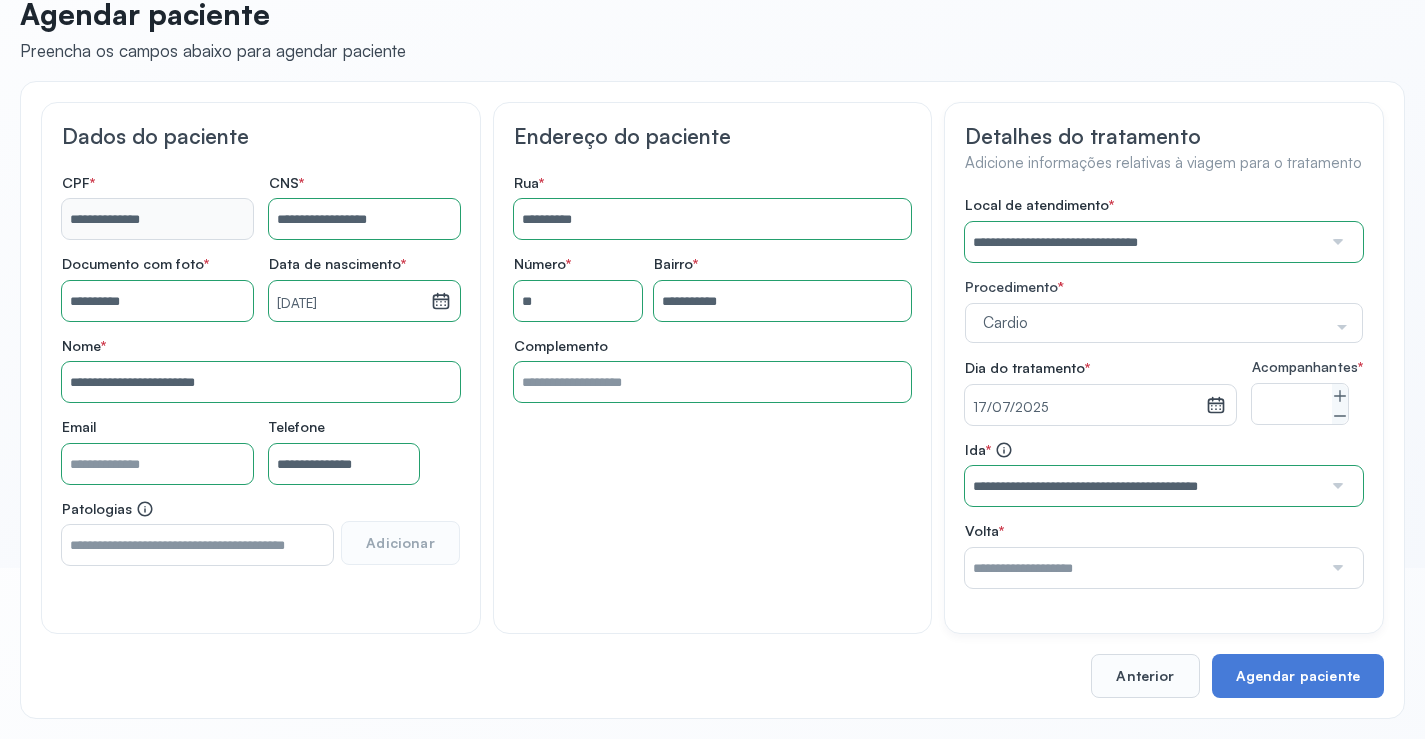 click at bounding box center (1336, 568) 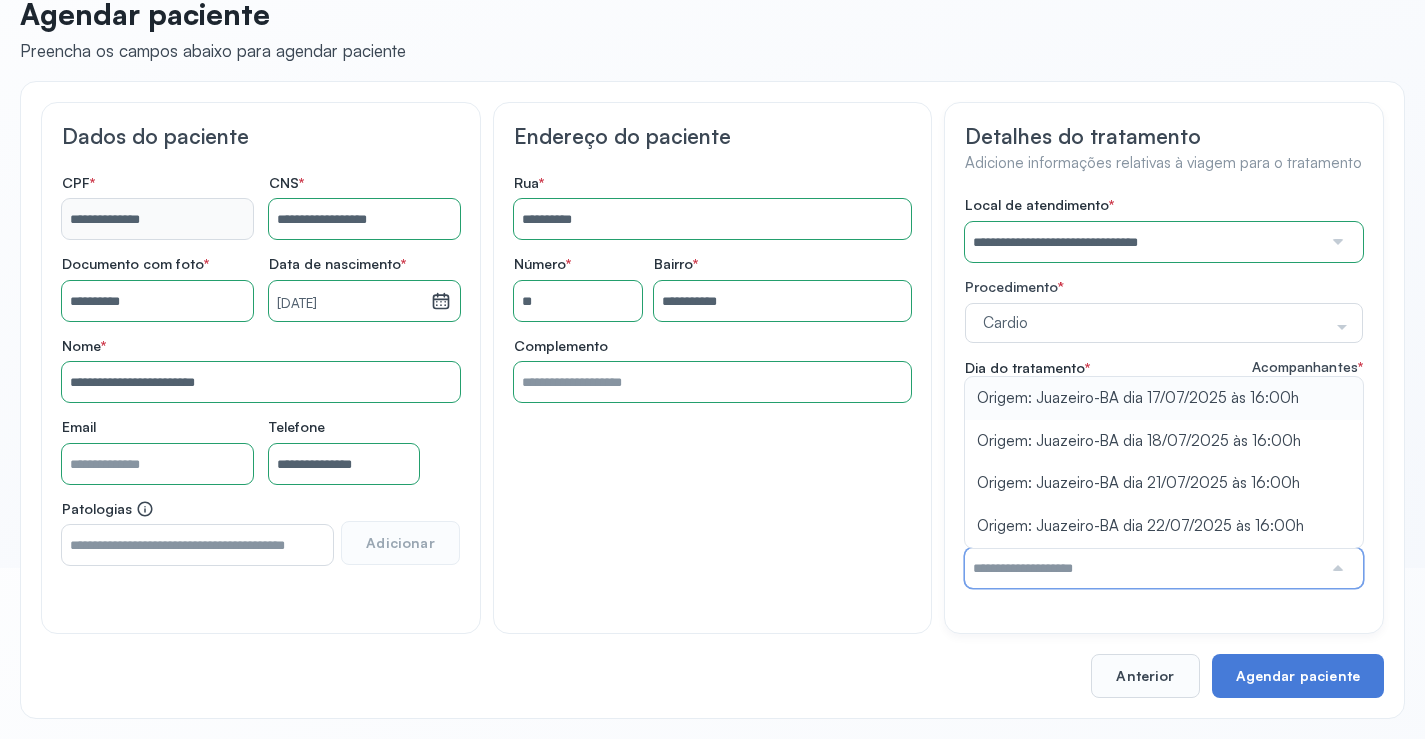 type on "**********" 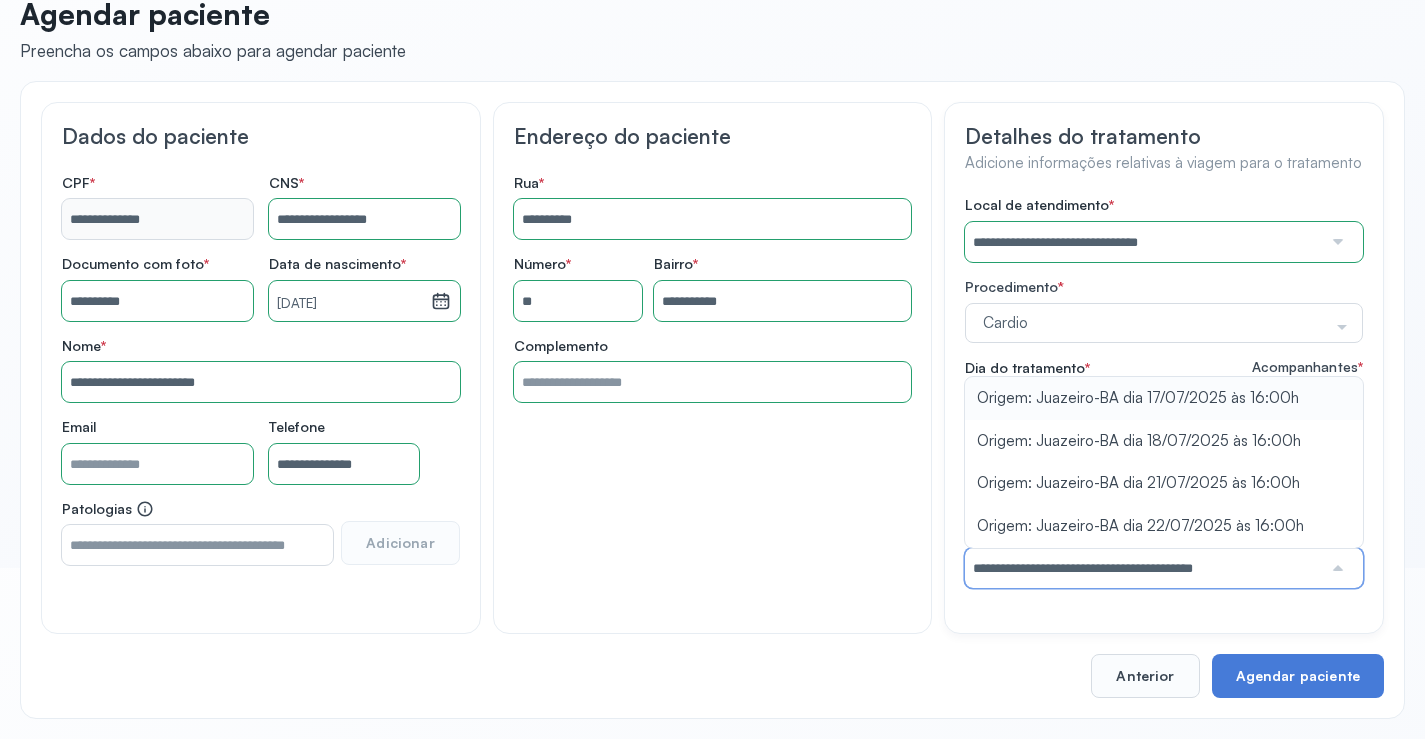 click on "**********" at bounding box center (1164, 392) 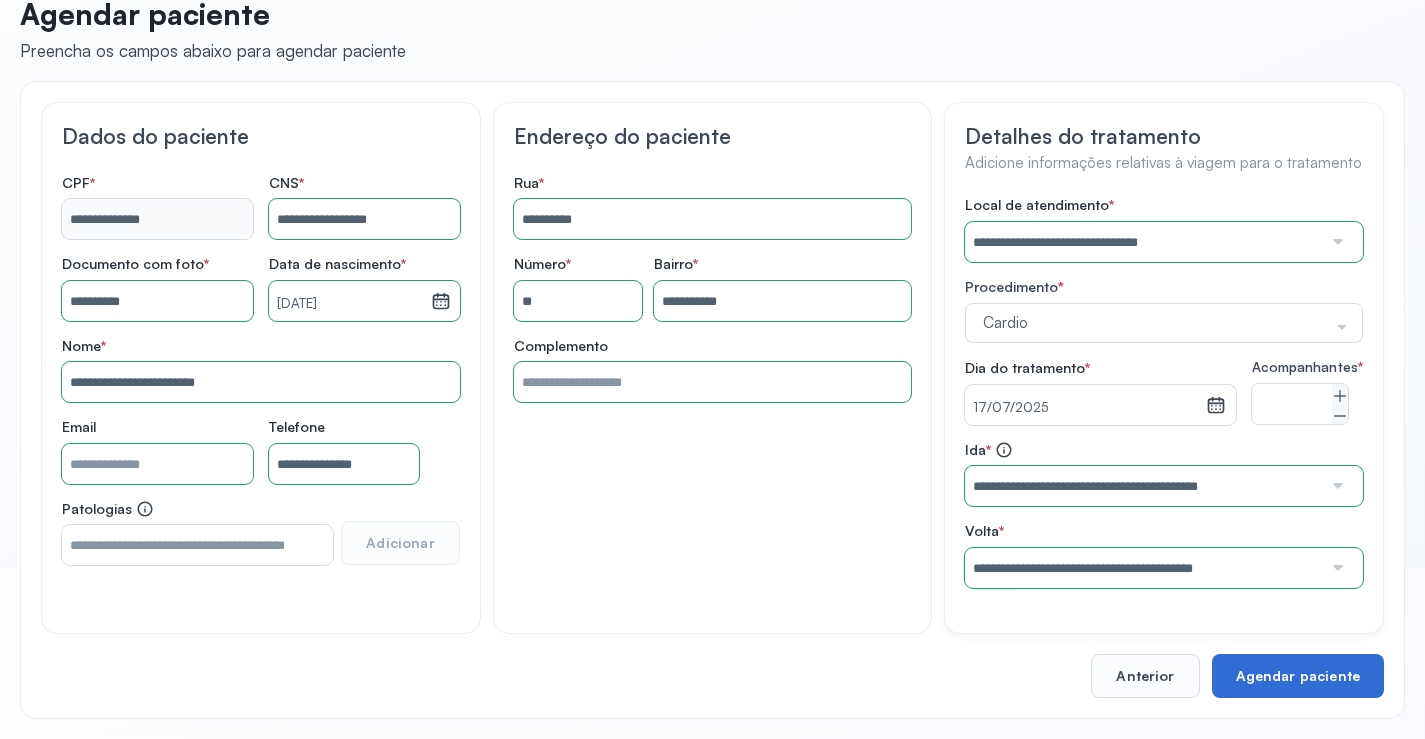 click on "Agendar paciente" at bounding box center (1298, 676) 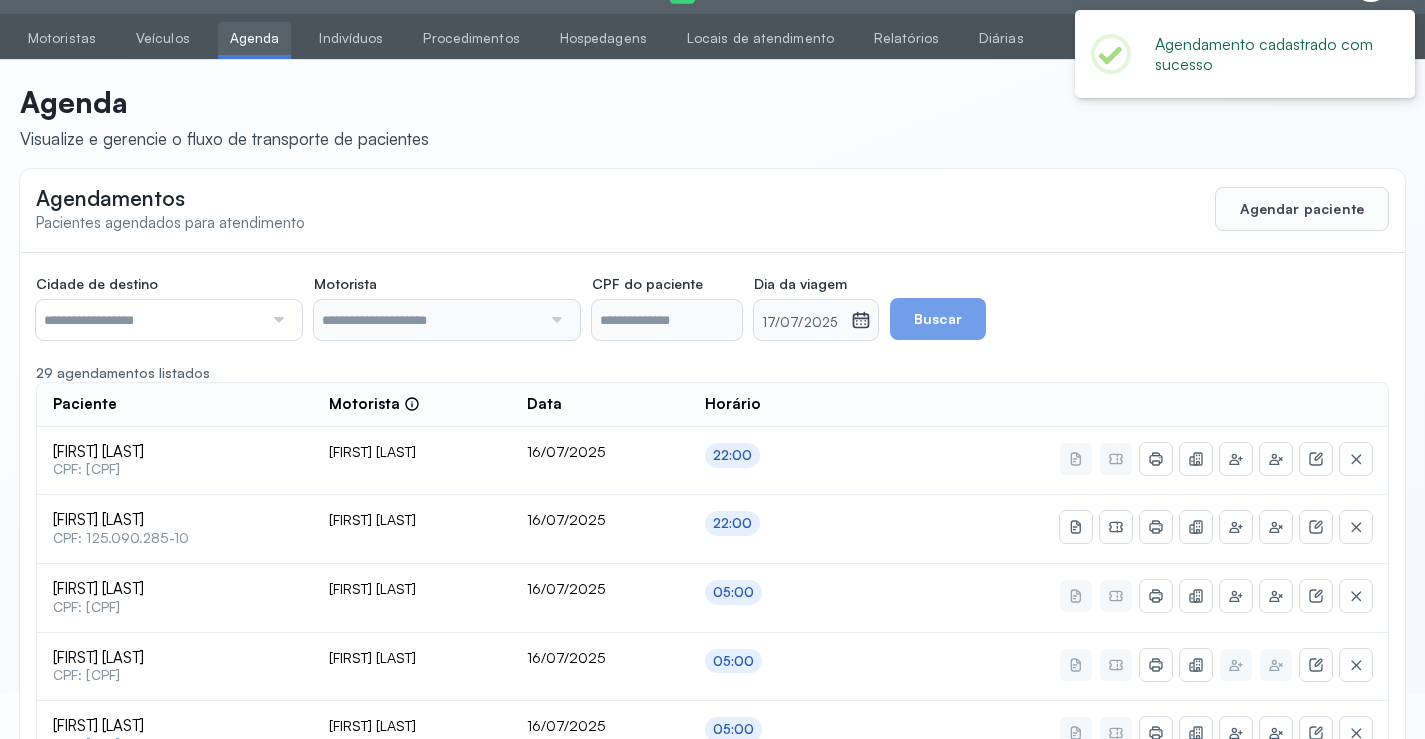 scroll, scrollTop: 171, scrollLeft: 0, axis: vertical 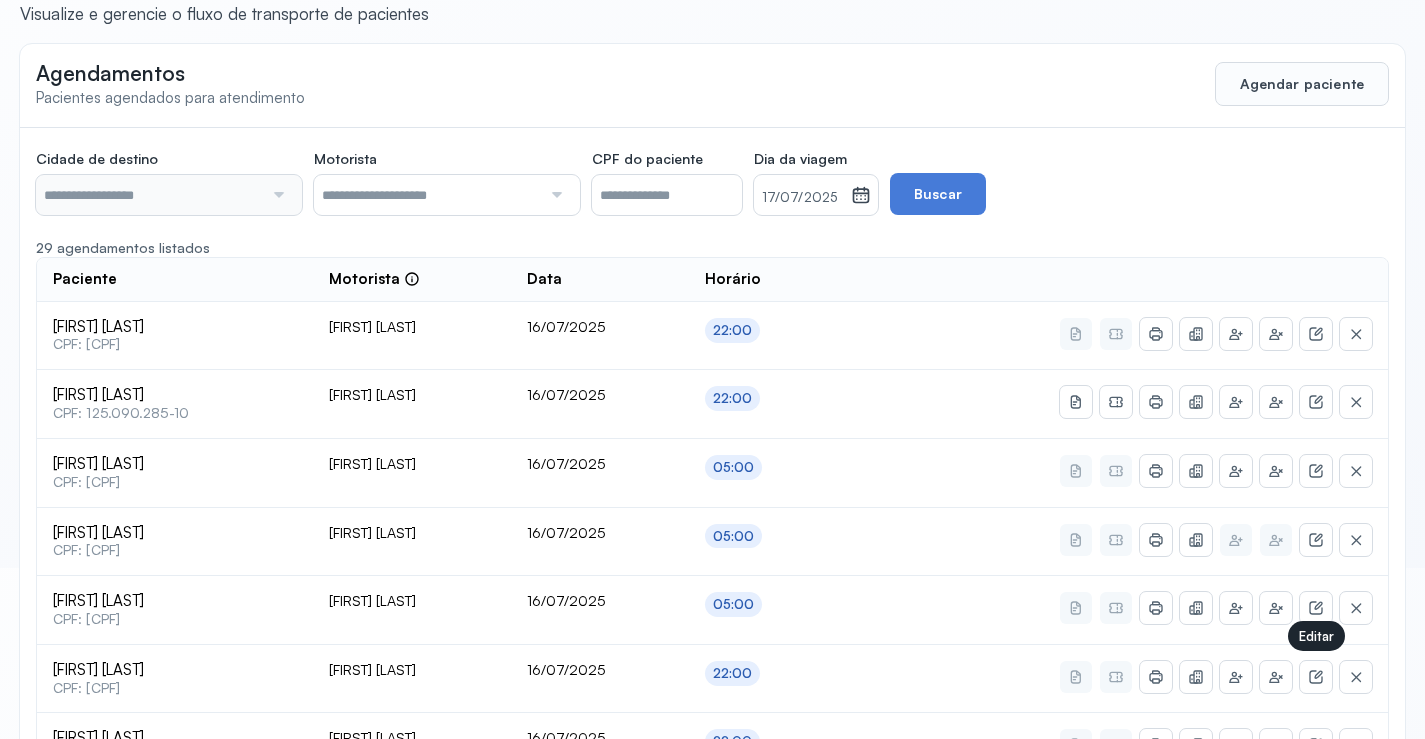type on "********" 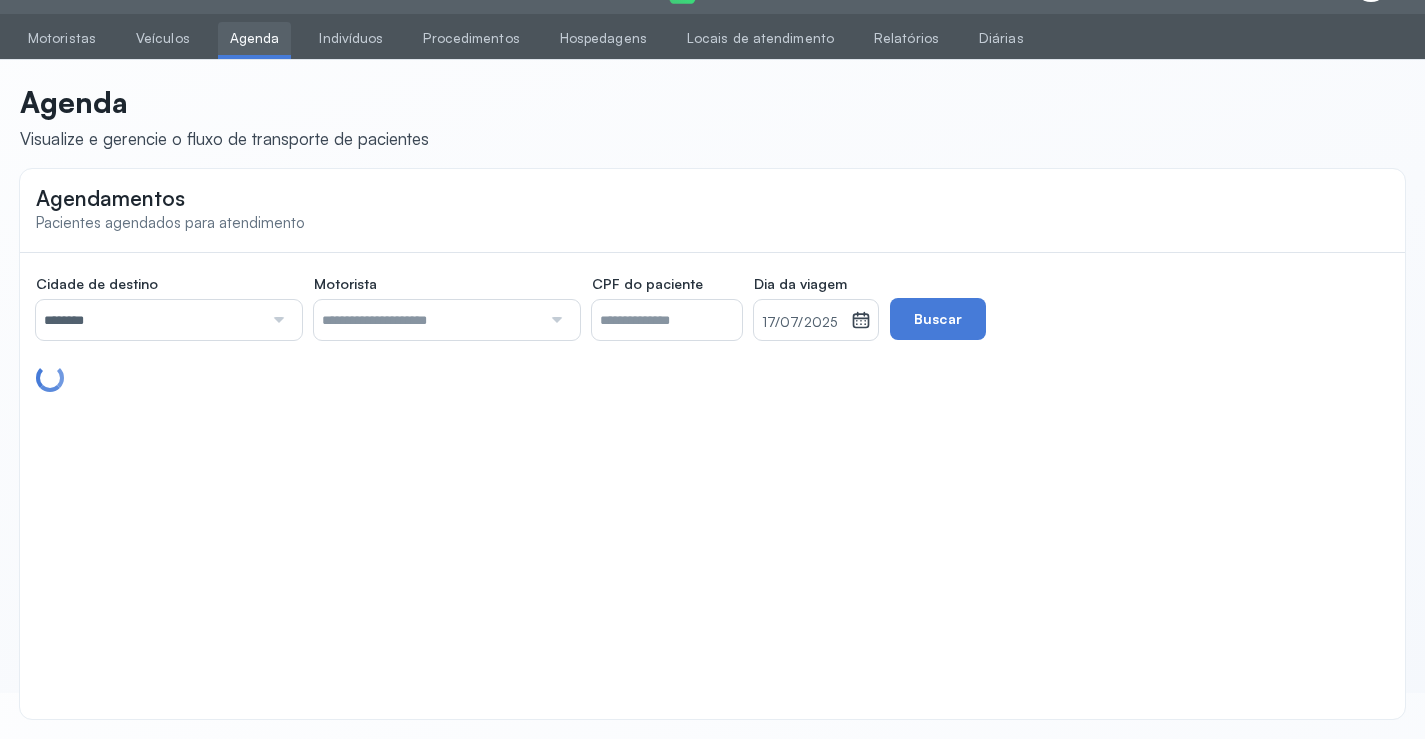 scroll, scrollTop: 46, scrollLeft: 0, axis: vertical 